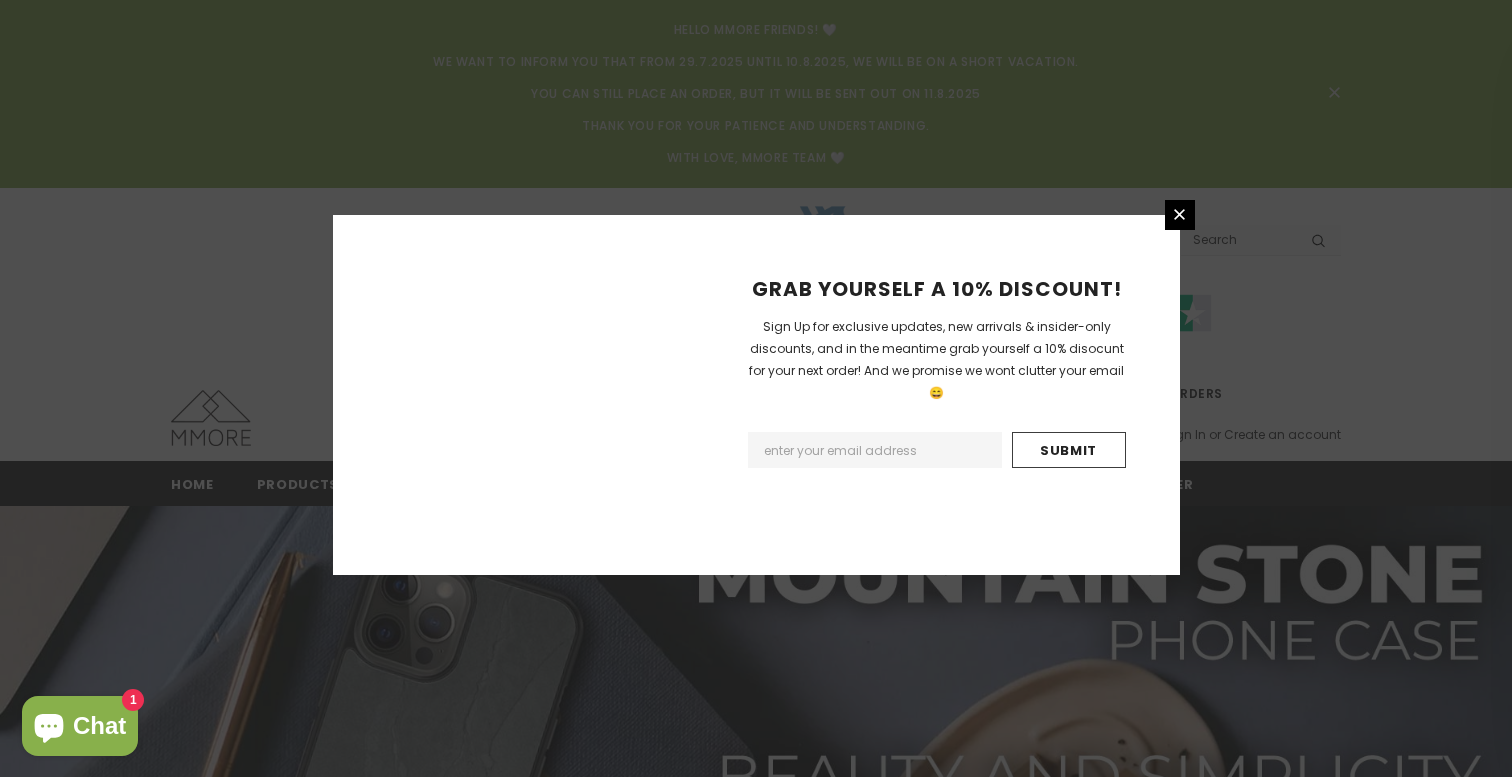 scroll, scrollTop: 0, scrollLeft: 0, axis: both 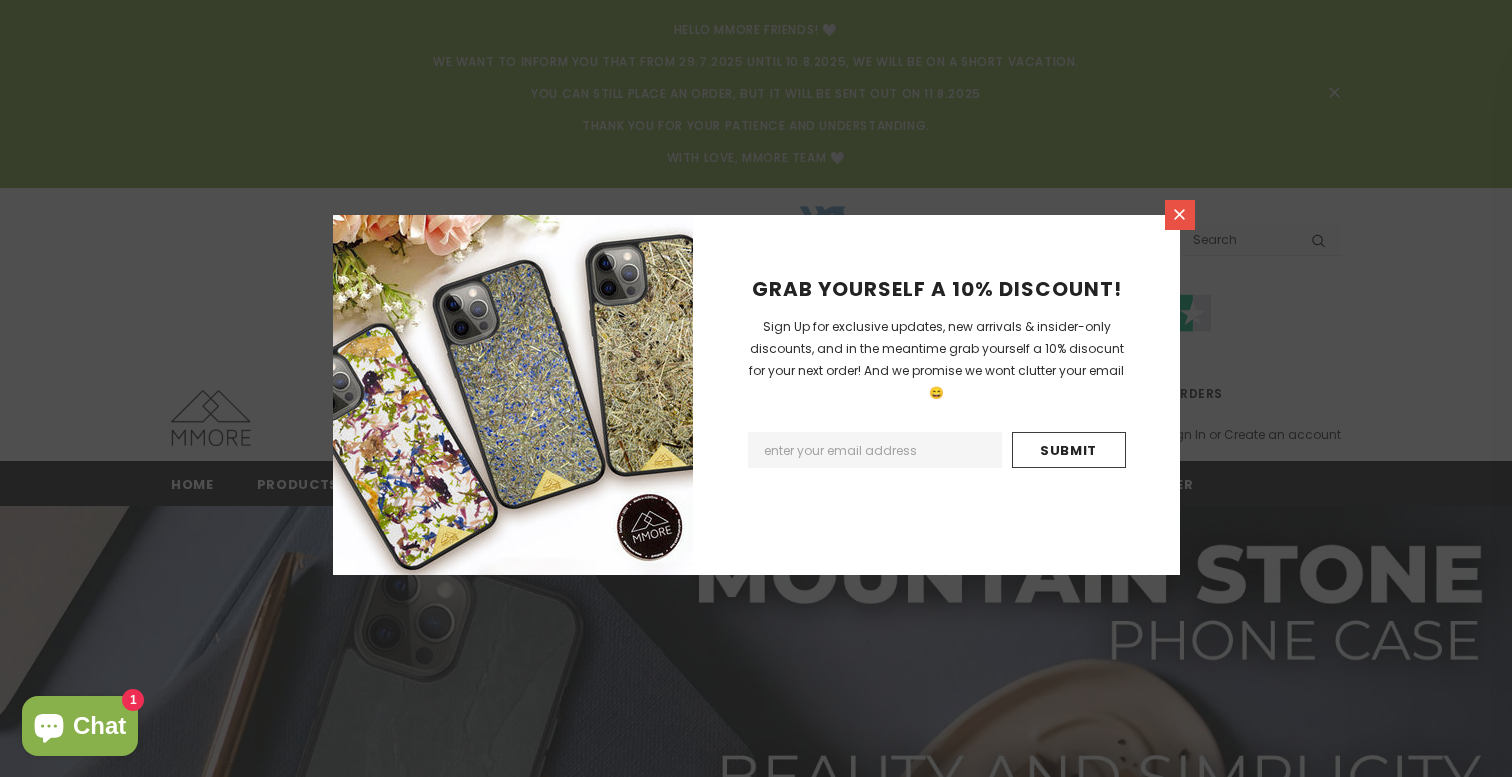 click 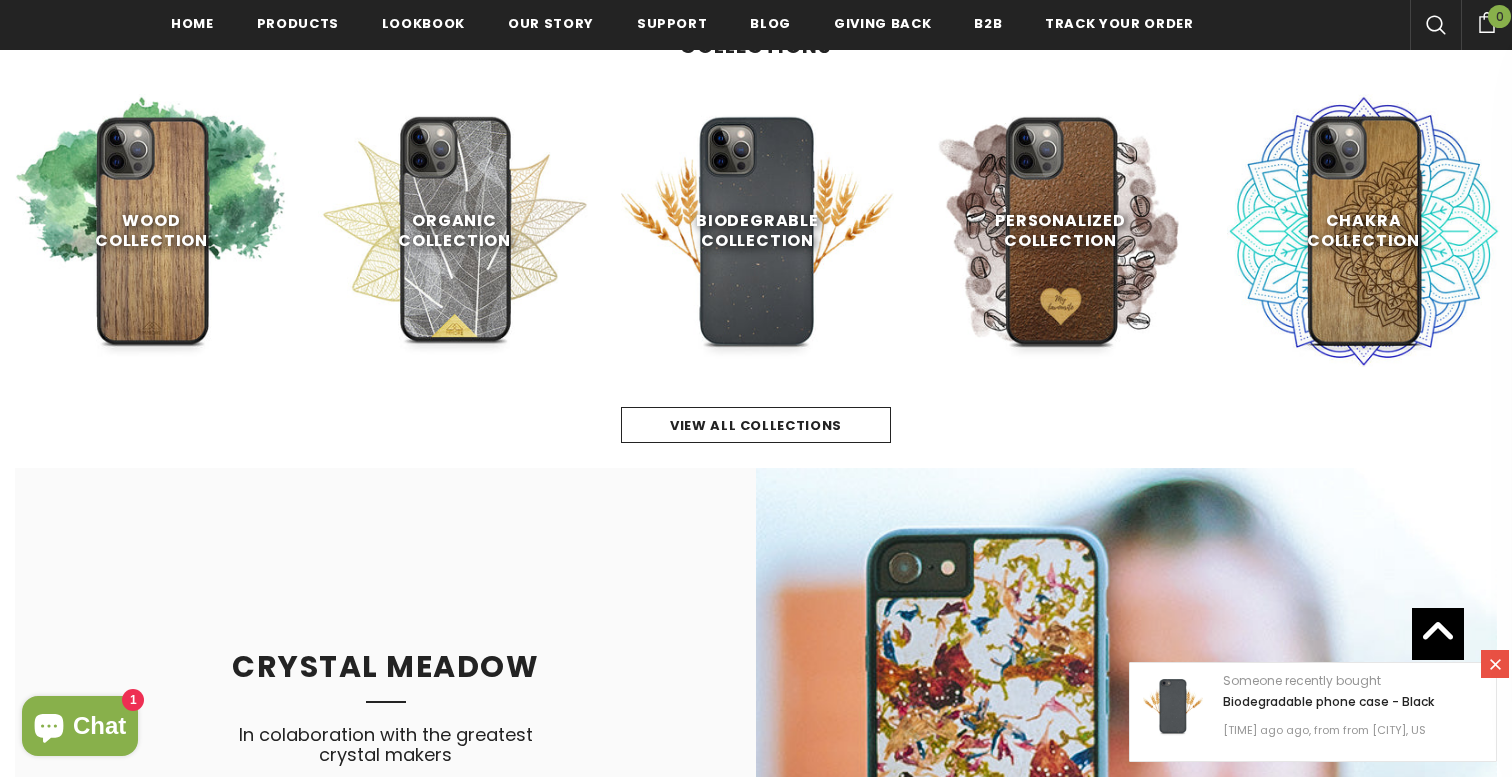 scroll, scrollTop: 1102, scrollLeft: 0, axis: vertical 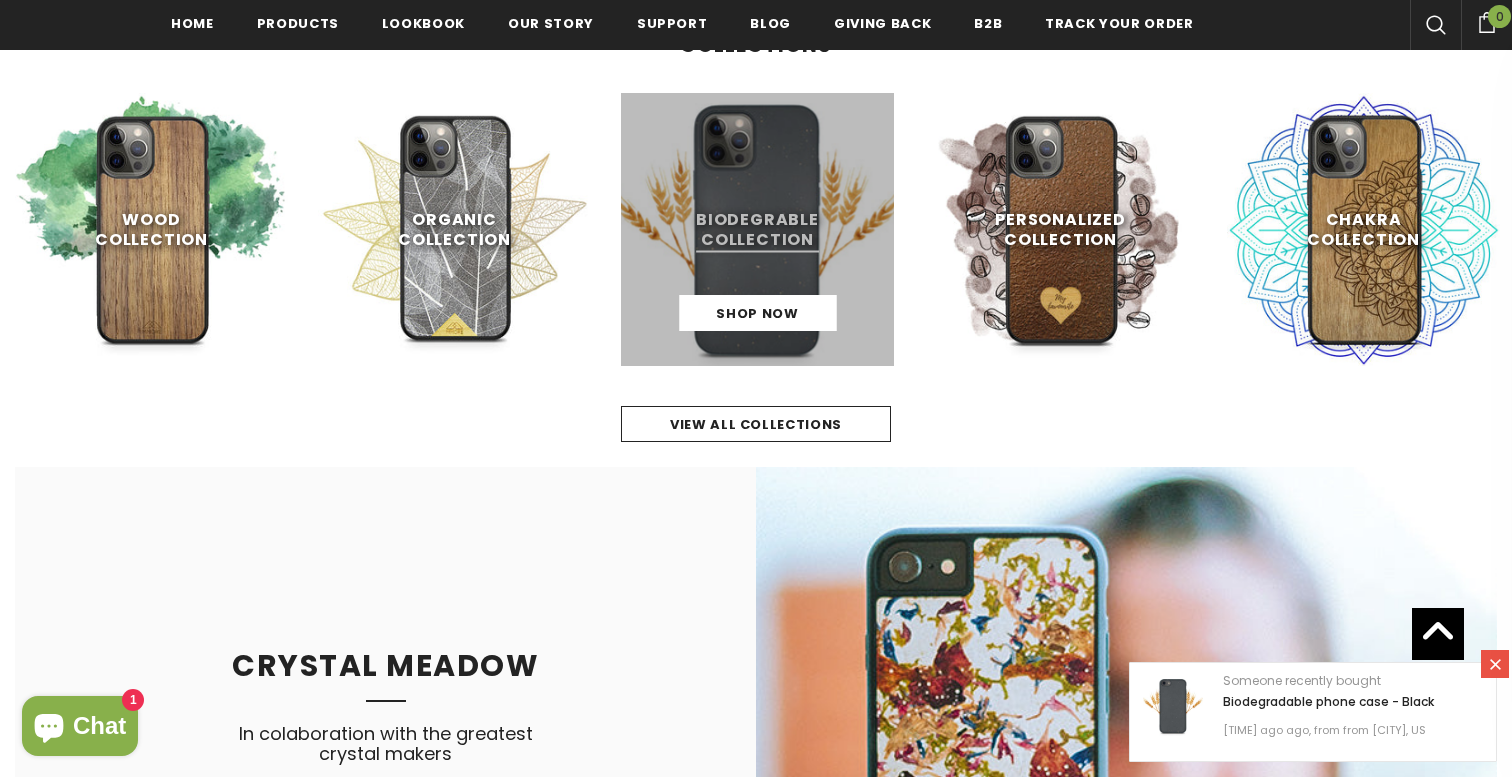 click at bounding box center [757, 229] 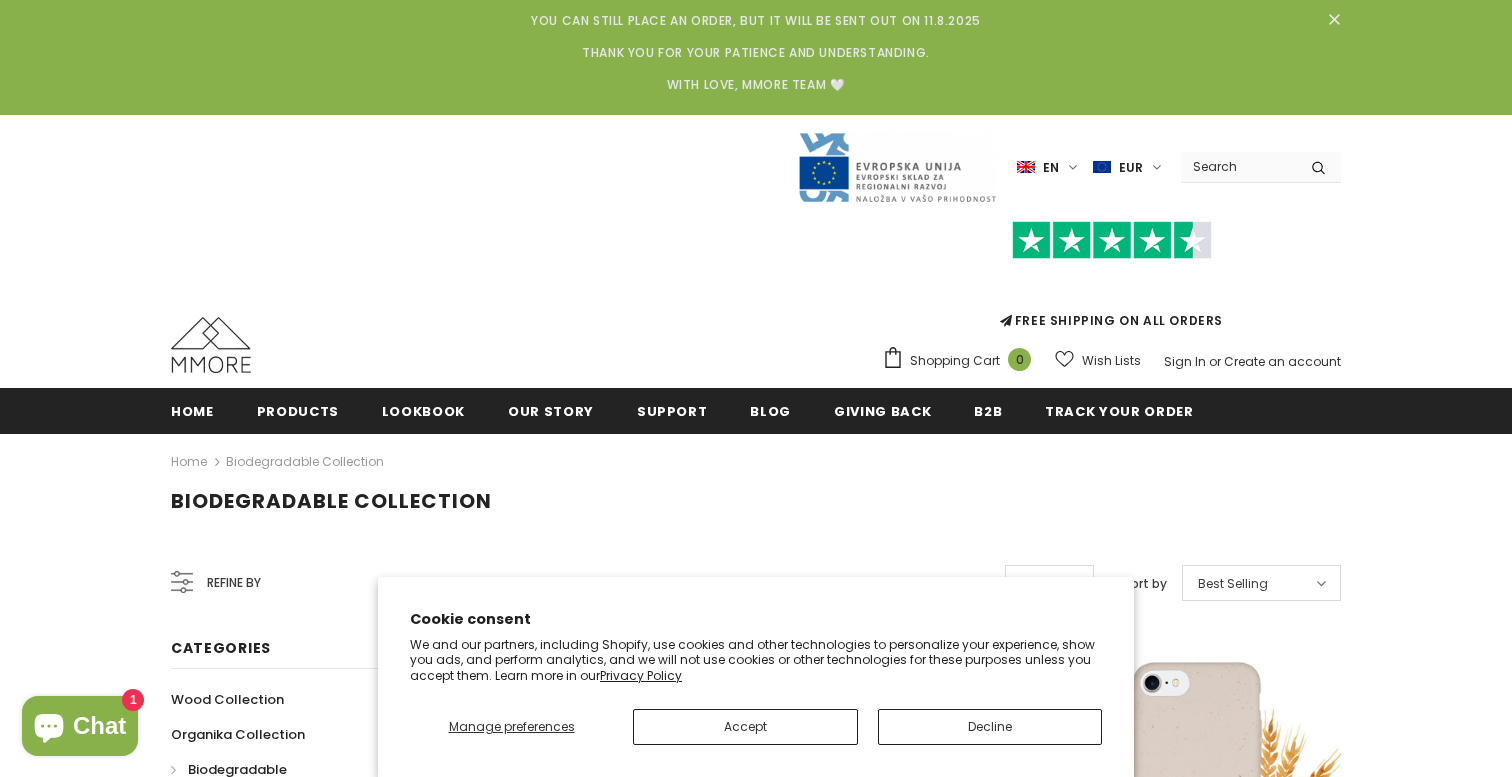 scroll, scrollTop: 434, scrollLeft: 0, axis: vertical 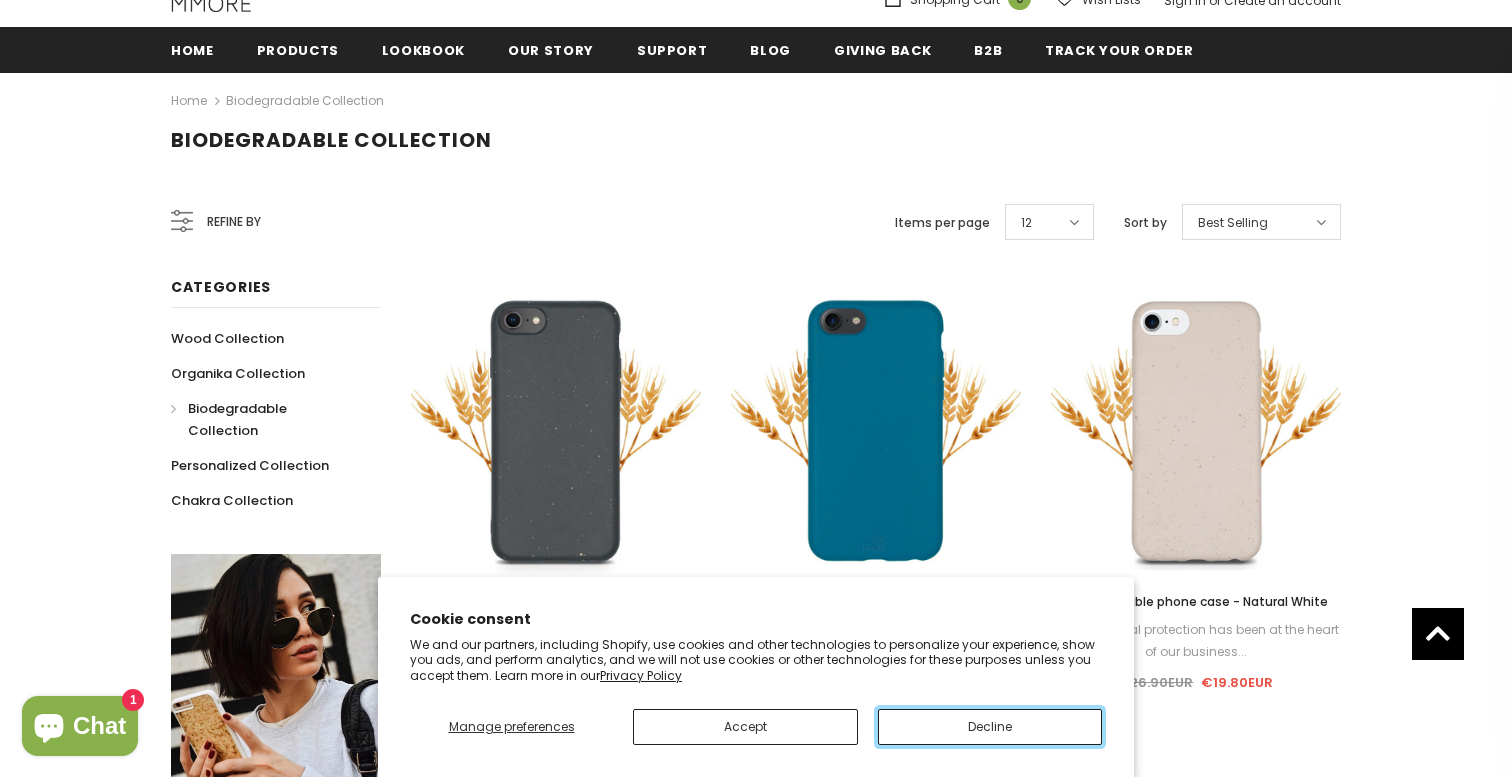 click on "Decline" at bounding box center [990, 727] 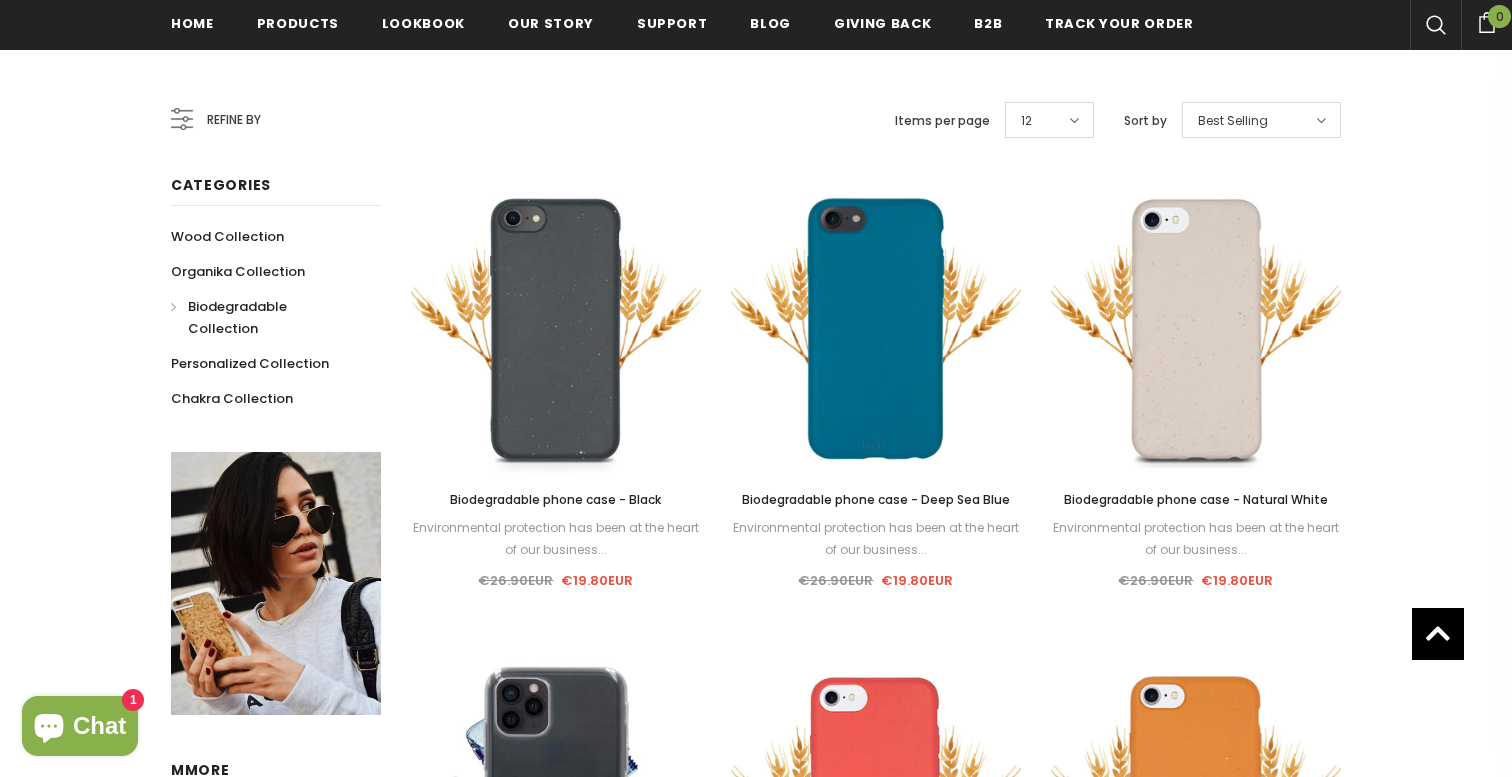 scroll, scrollTop: 155, scrollLeft: 0, axis: vertical 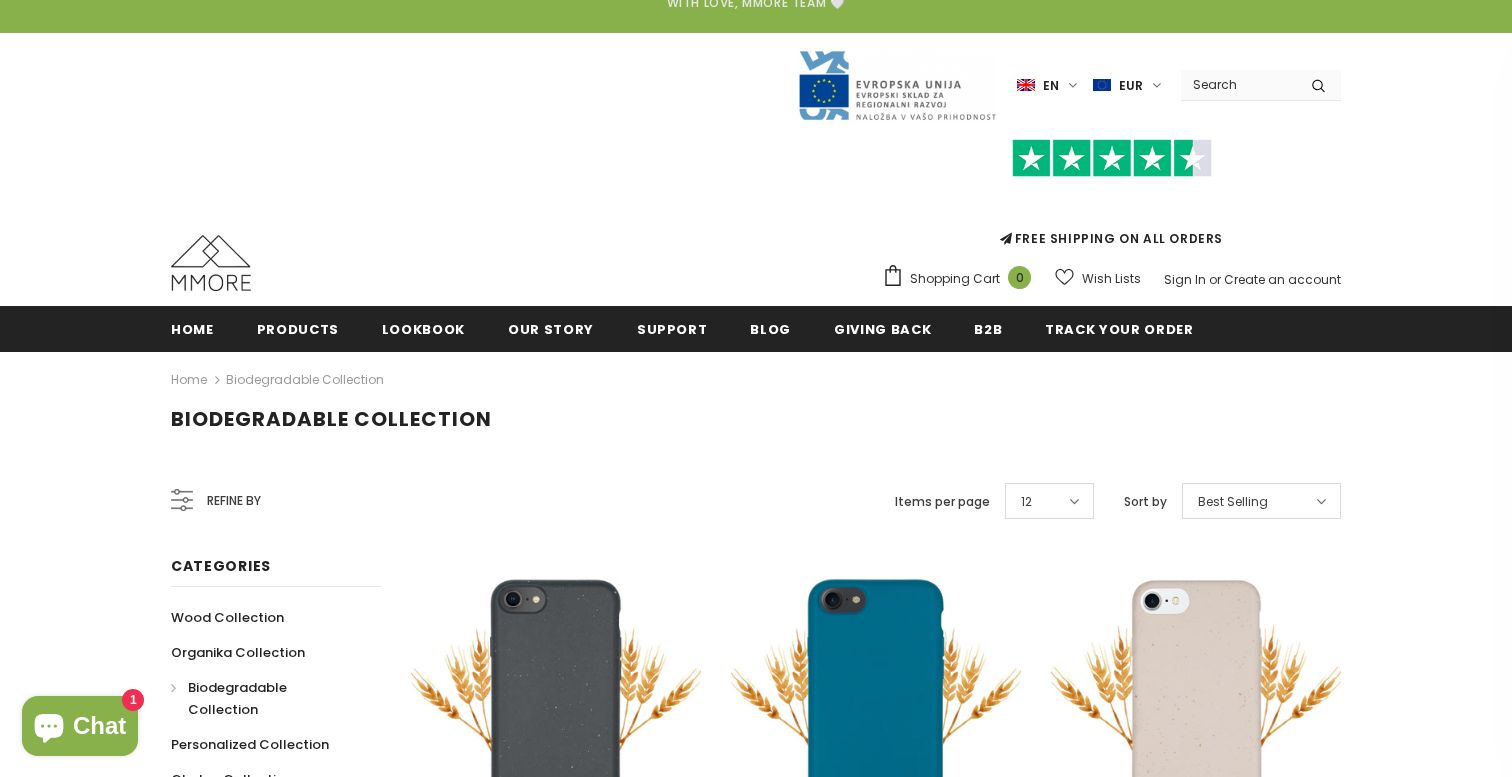 click on "Refine by" at bounding box center (216, 501) 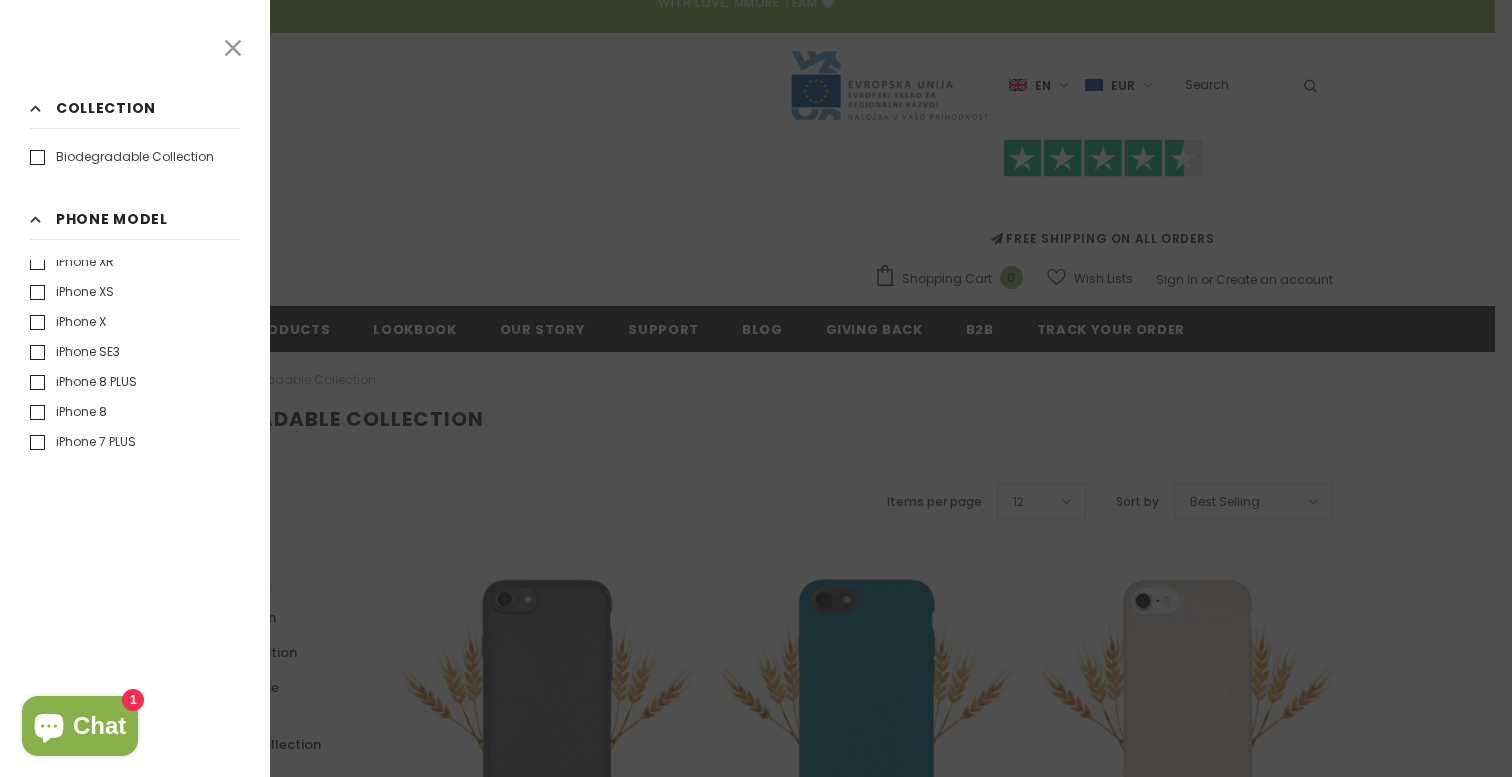 scroll, scrollTop: 578, scrollLeft: 0, axis: vertical 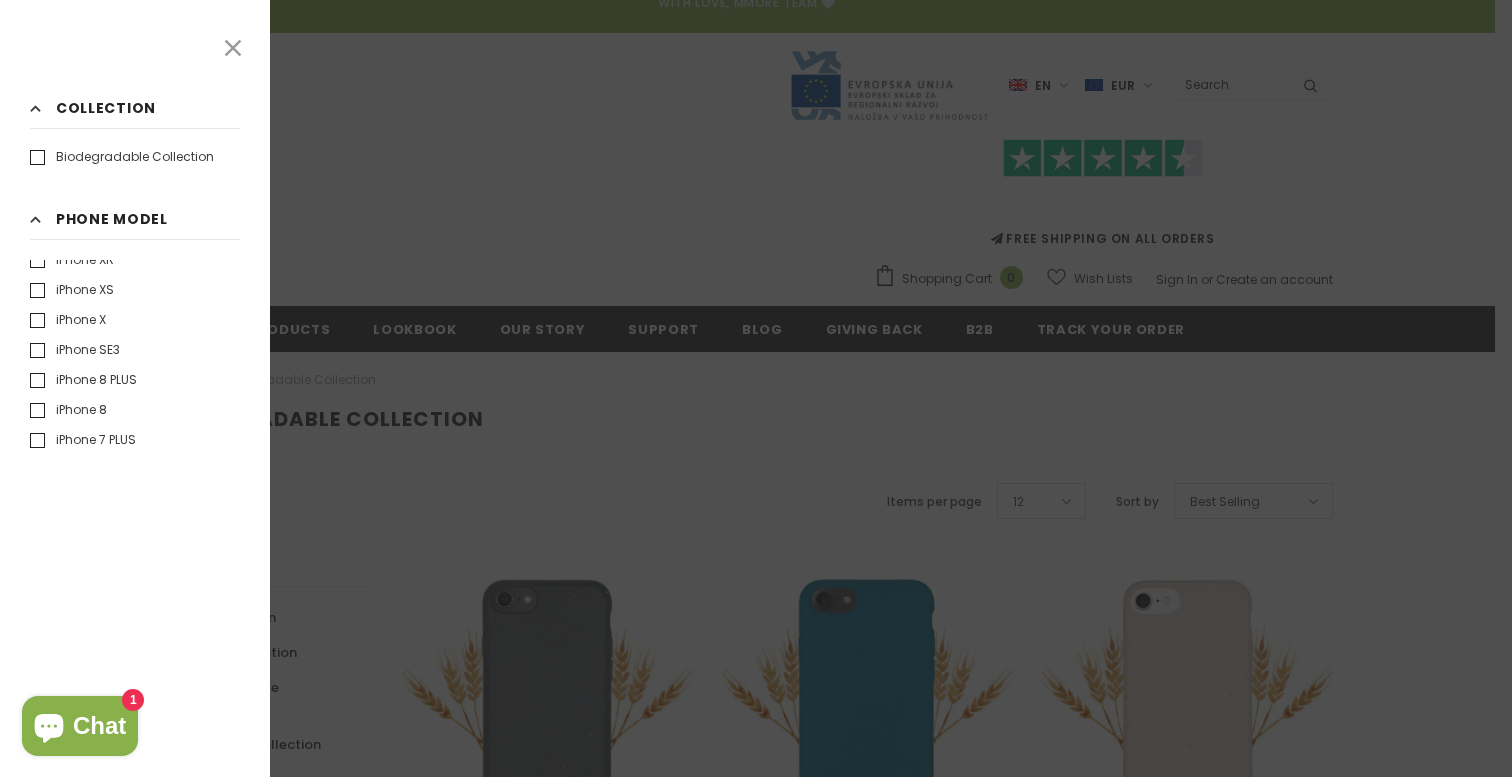 click on "iPhone 8" at bounding box center [68, 410] 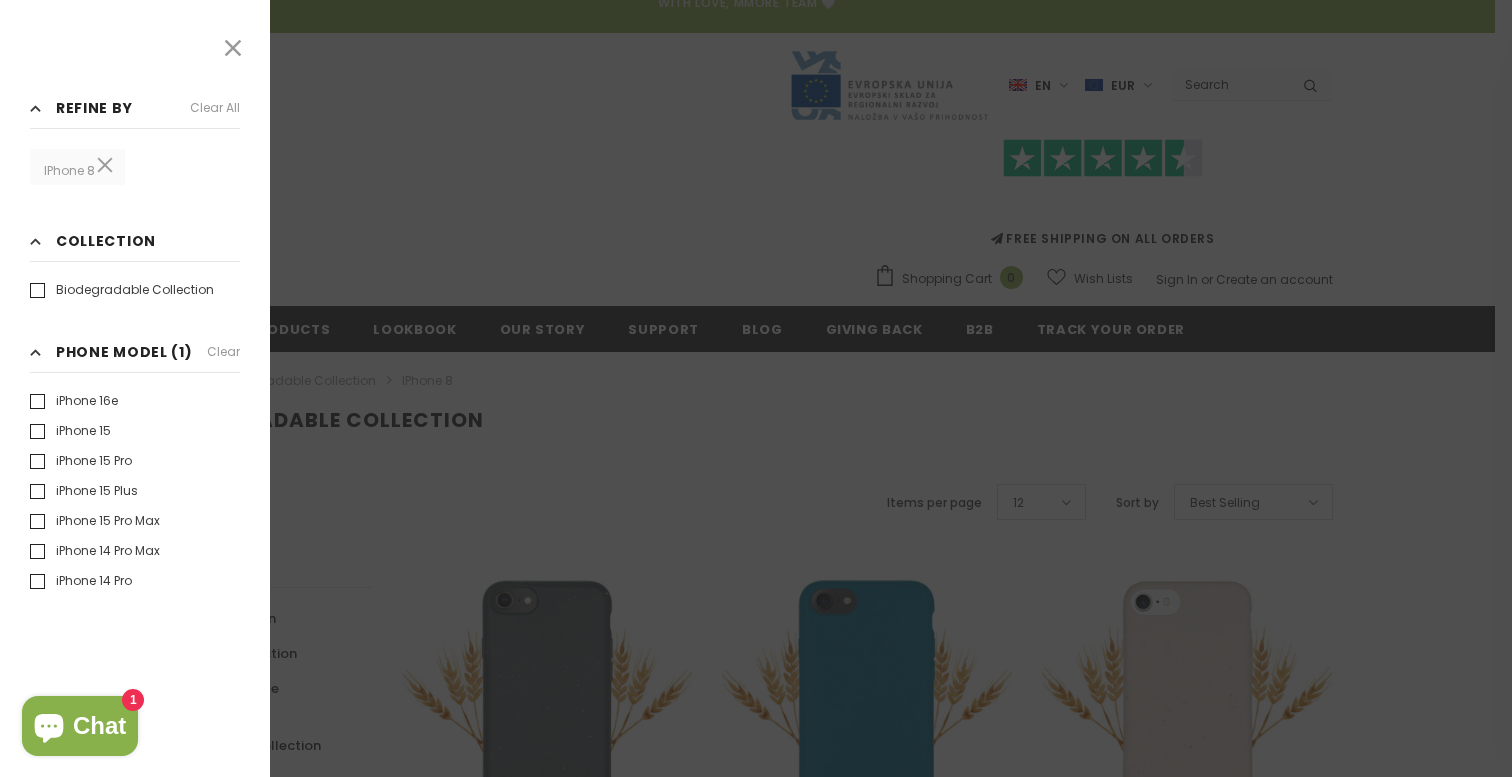 click at bounding box center (756, 388) 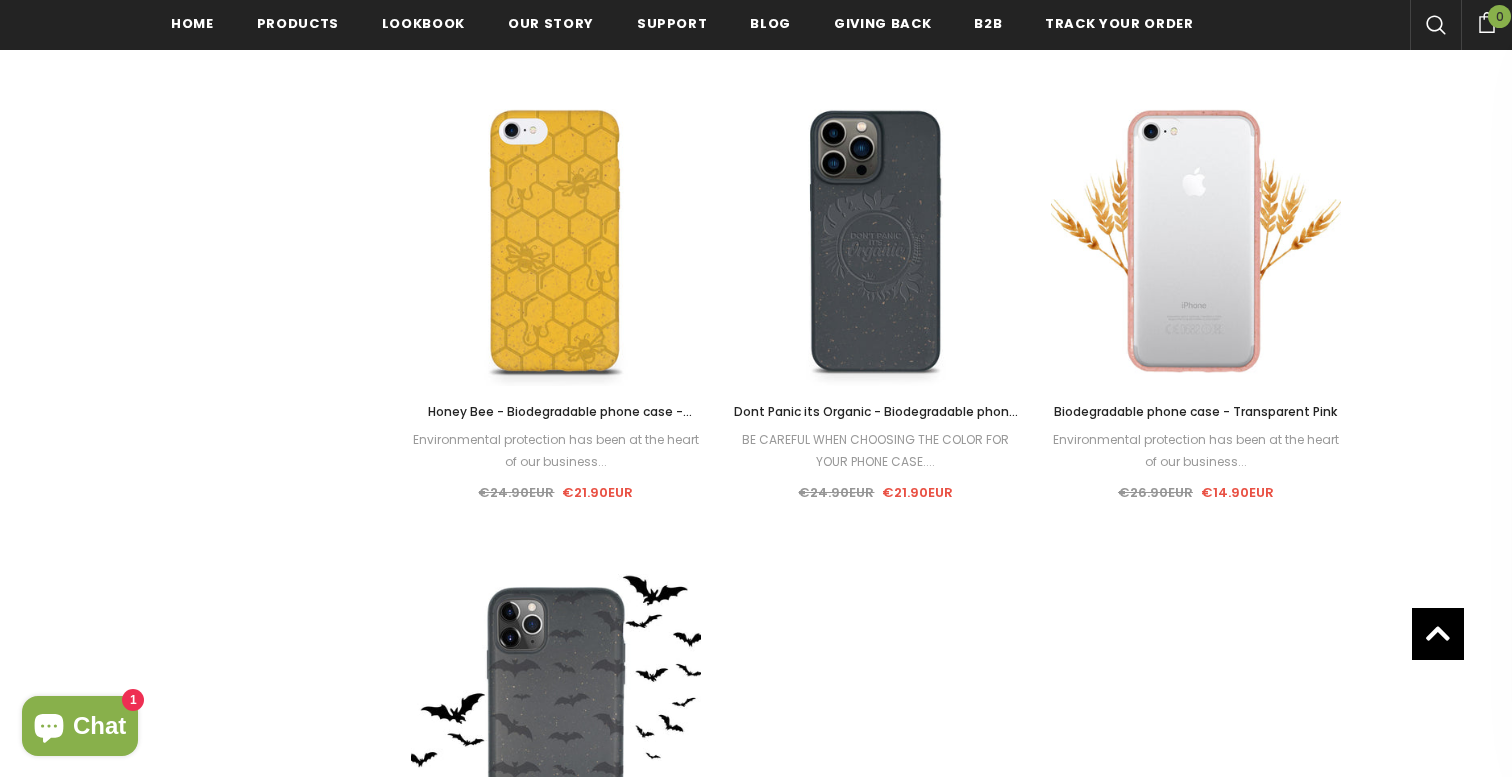 scroll, scrollTop: 2512, scrollLeft: 0, axis: vertical 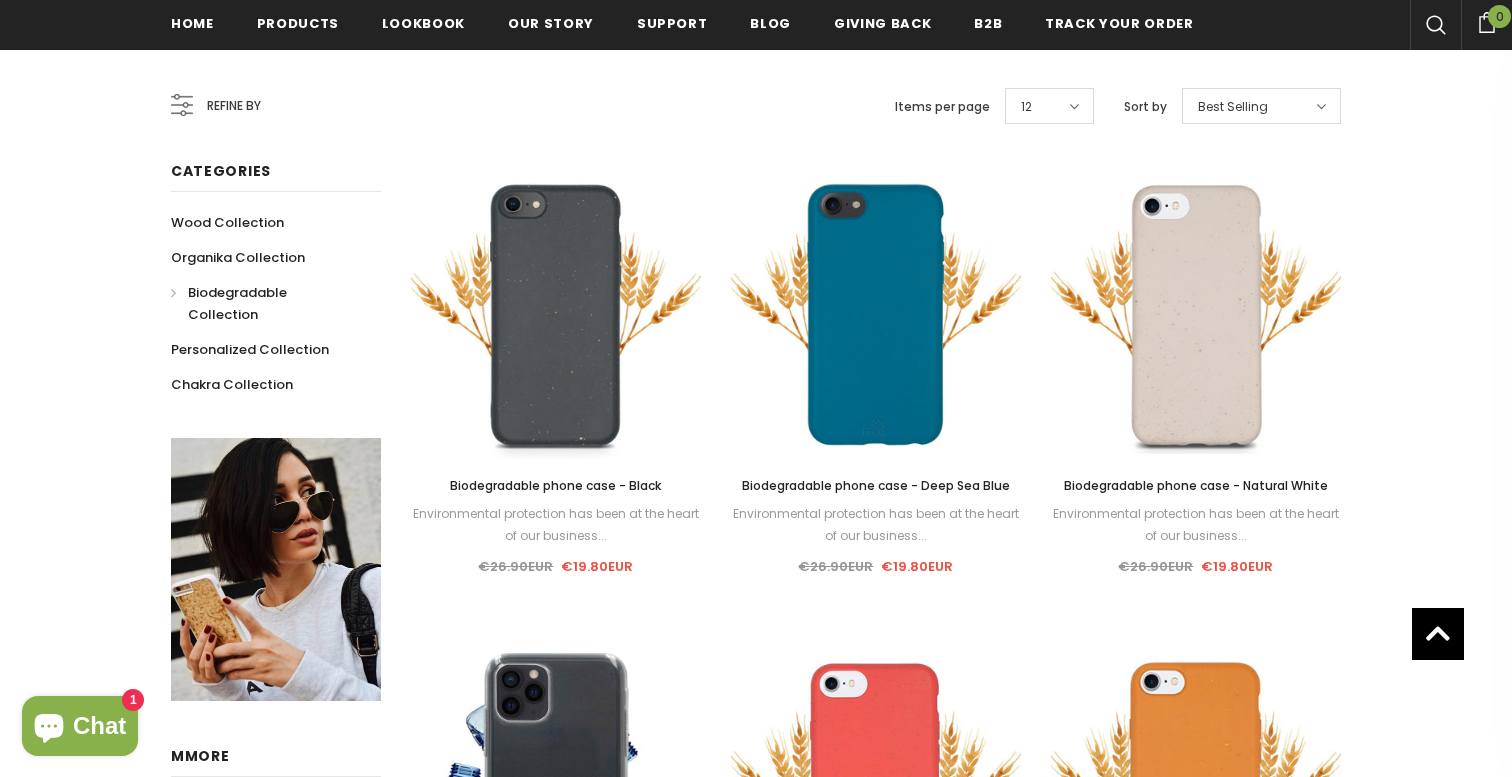 click on "Biodegradable phone case - Natural White" at bounding box center (1196, 485) 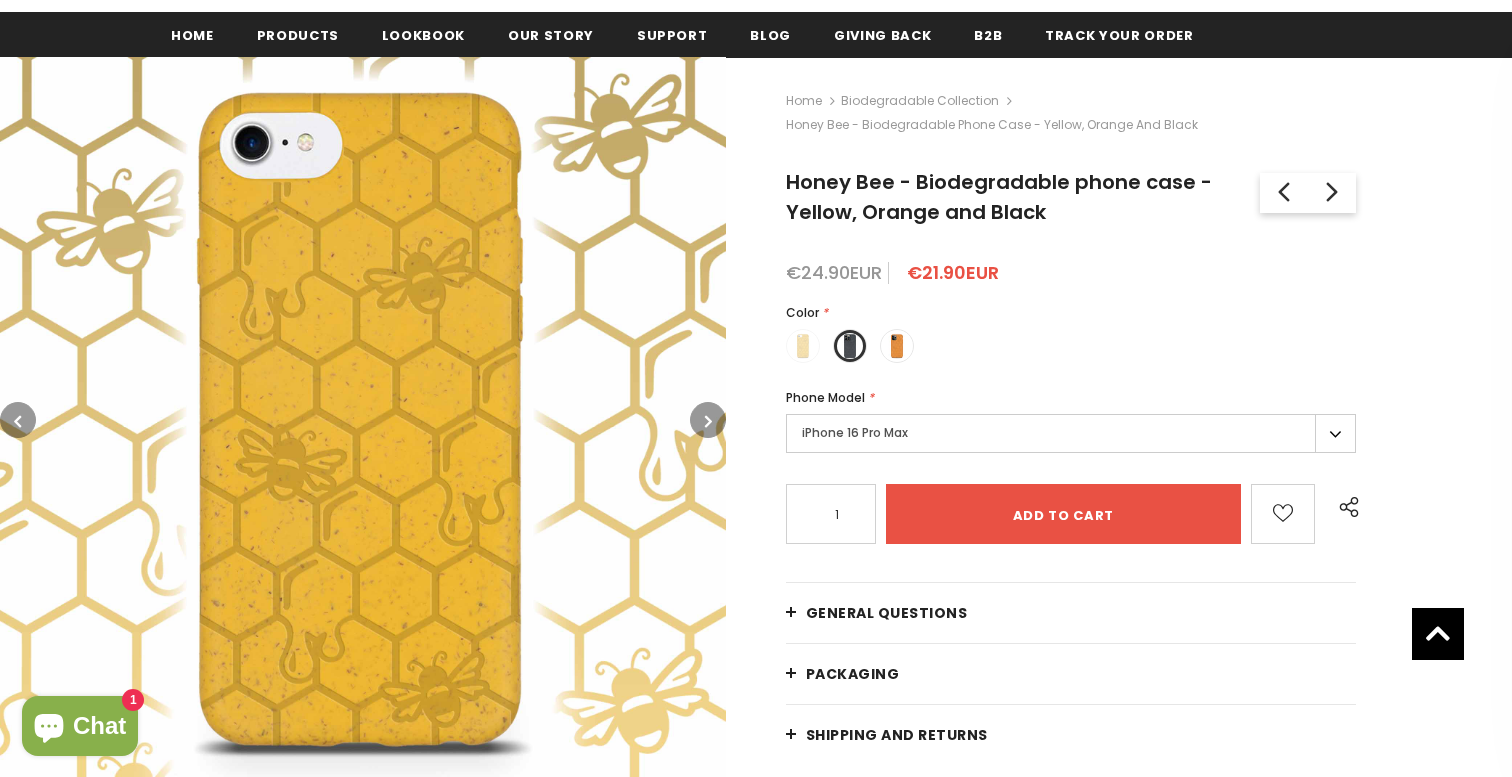 scroll, scrollTop: 452, scrollLeft: 0, axis: vertical 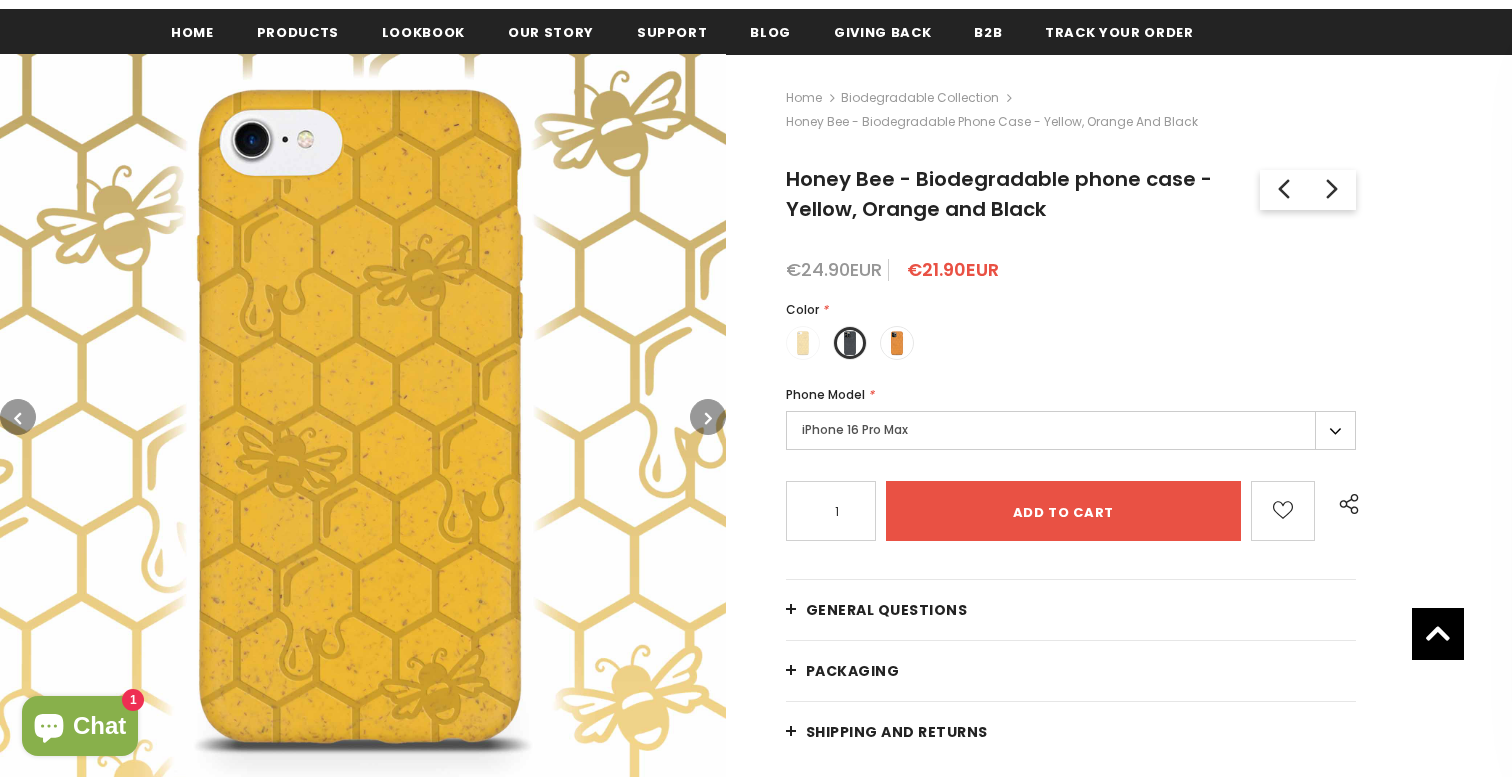 click on "iPhone 16 Pro Max" at bounding box center [1071, 430] 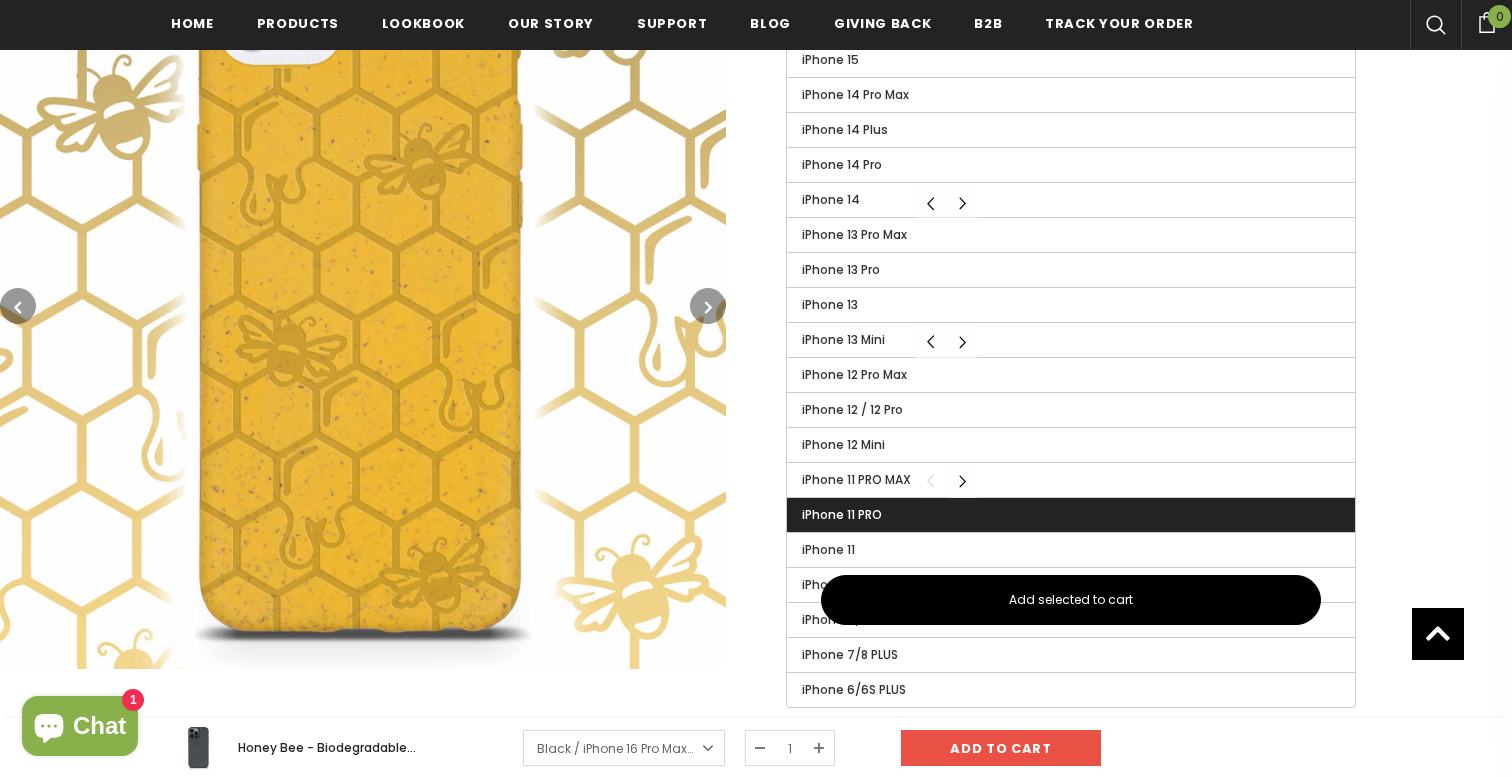 scroll, scrollTop: 1225, scrollLeft: 0, axis: vertical 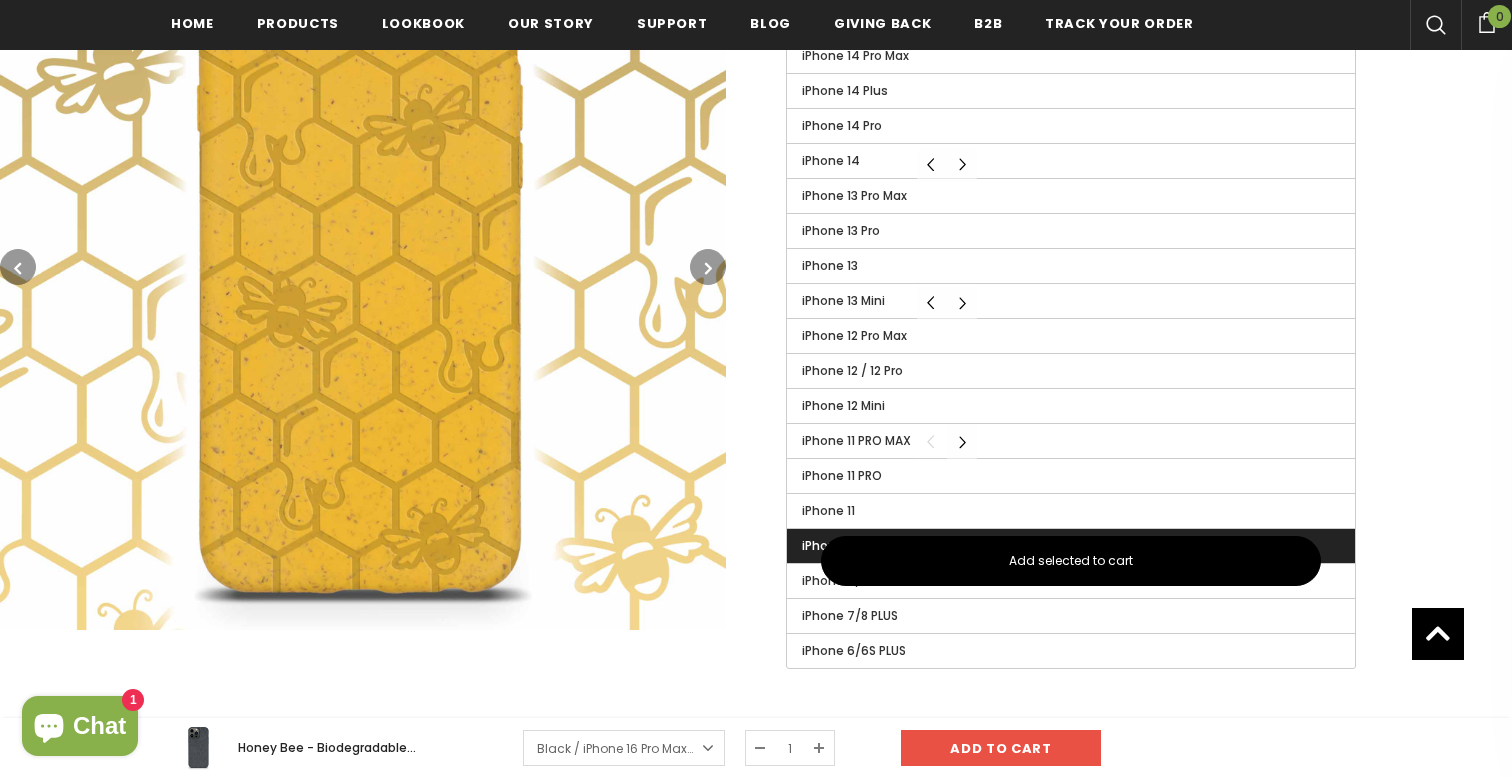 click on "iPhone XS MAX" at bounding box center (846, 545) 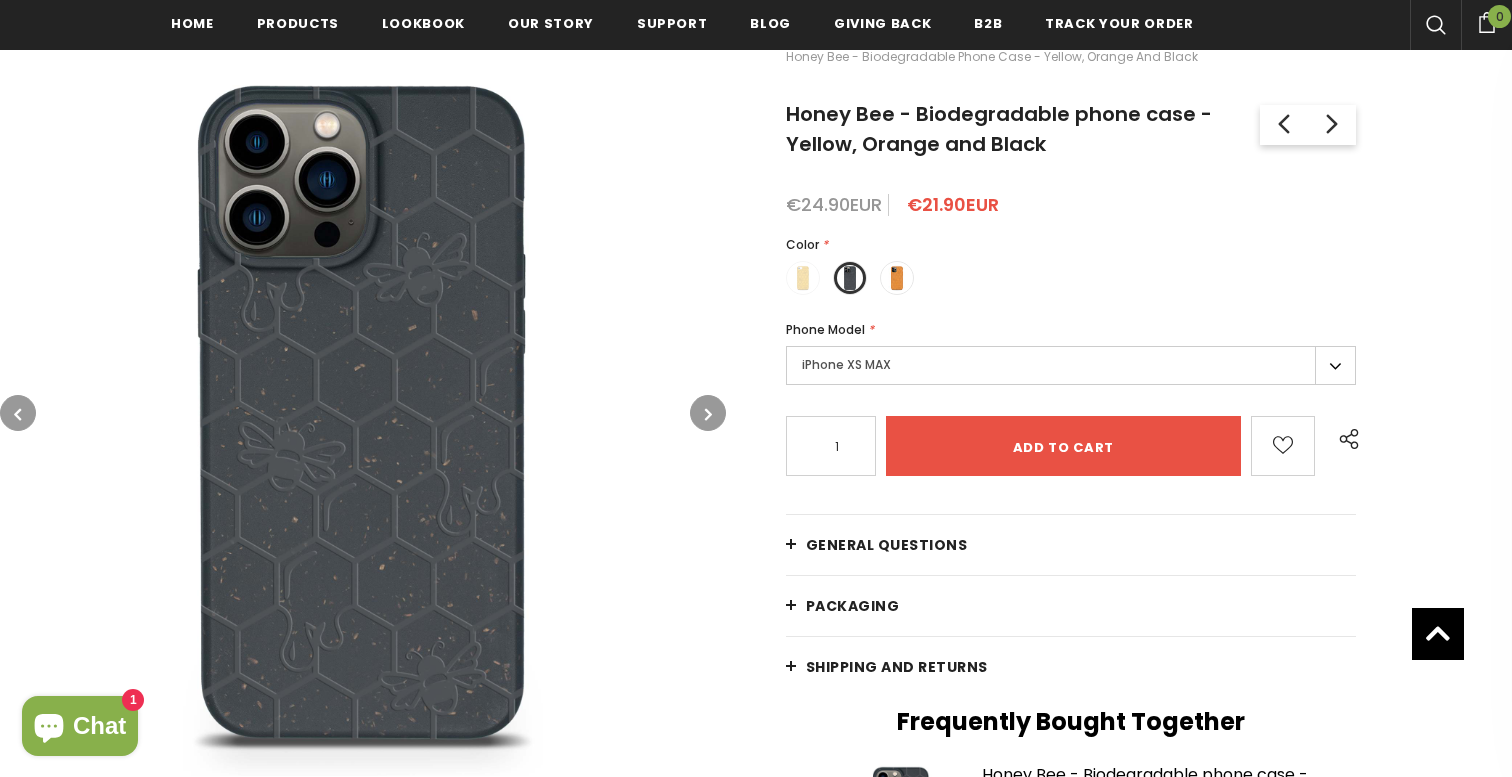 scroll, scrollTop: 427, scrollLeft: 0, axis: vertical 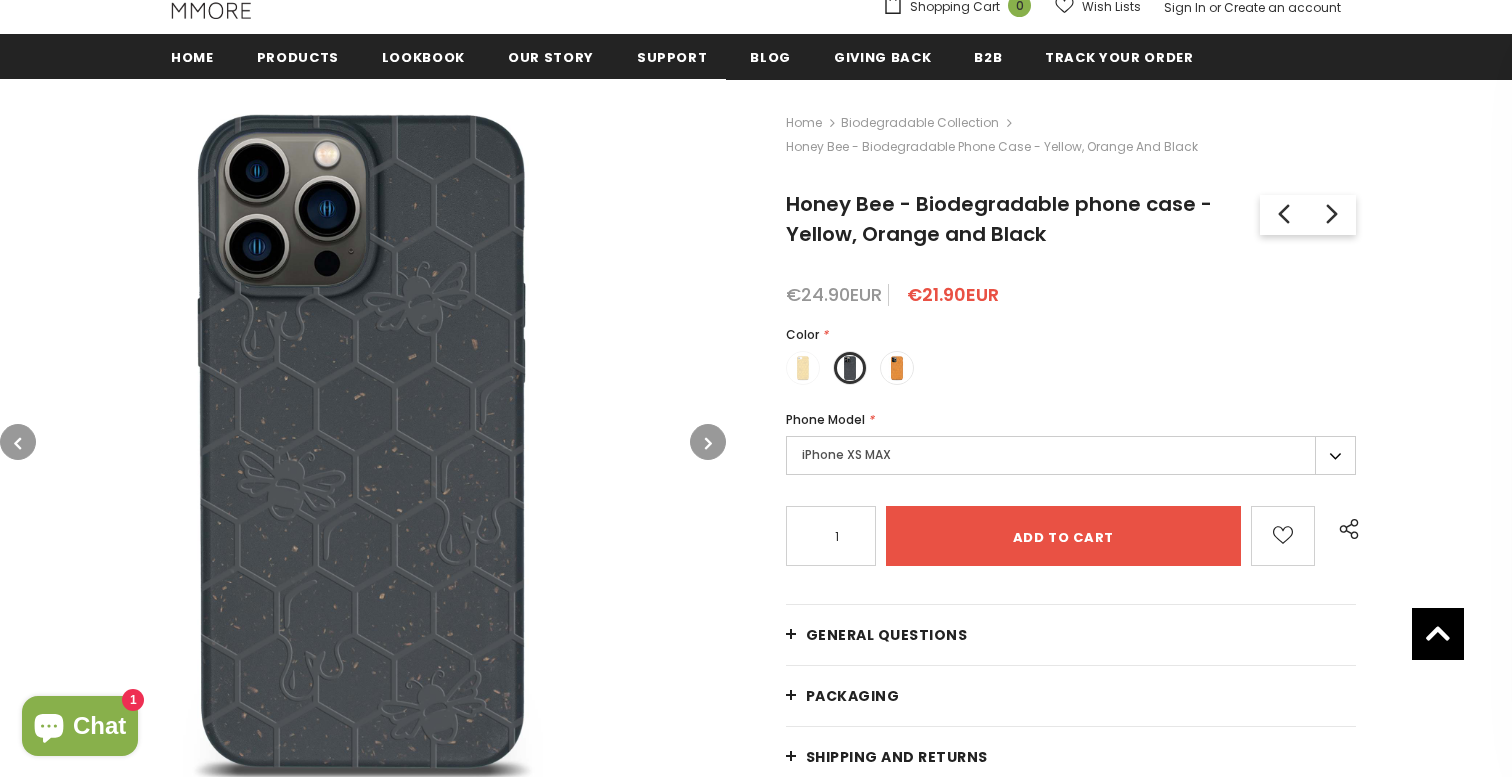 click on "iPhone XS MAX" at bounding box center (1071, 455) 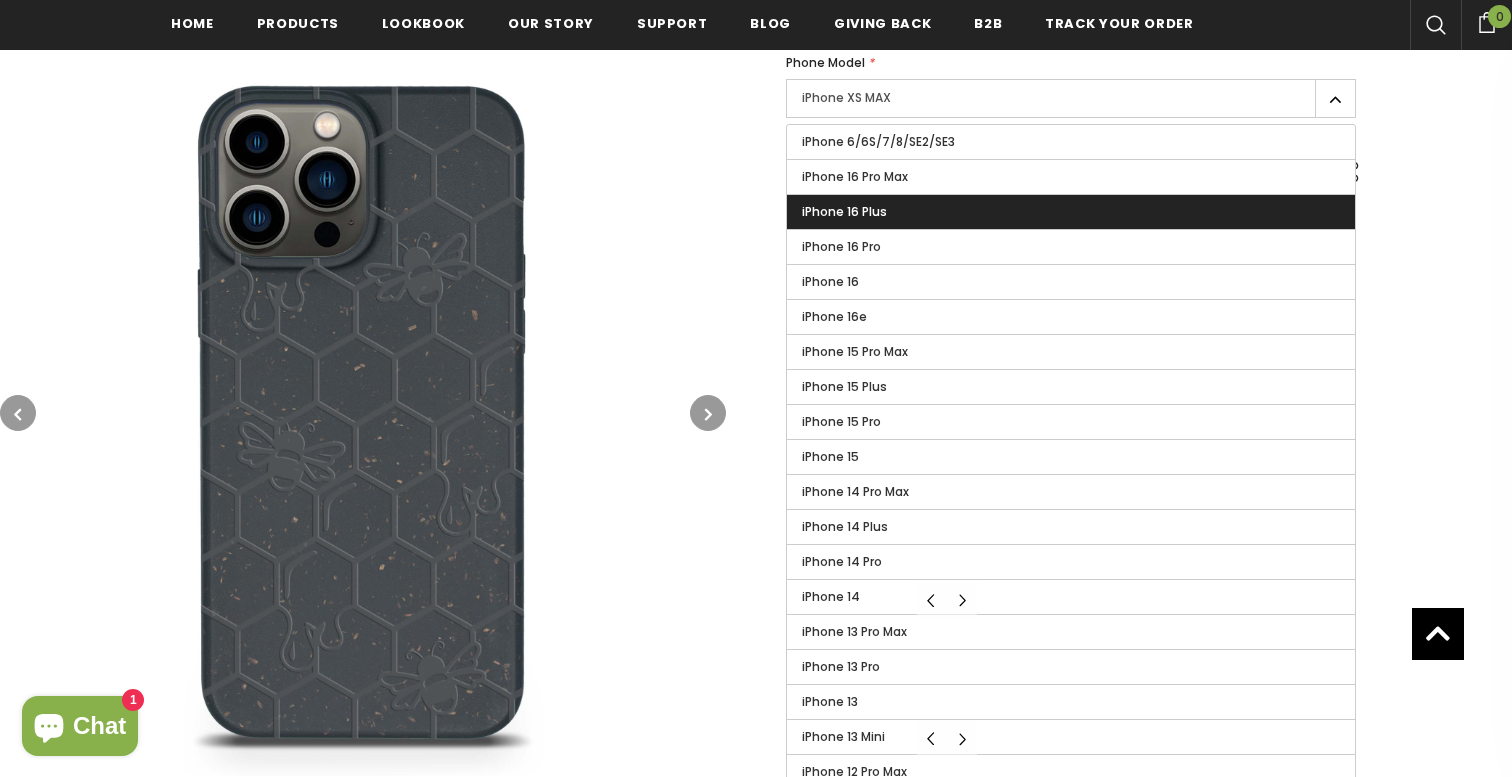 scroll, scrollTop: 727, scrollLeft: 0, axis: vertical 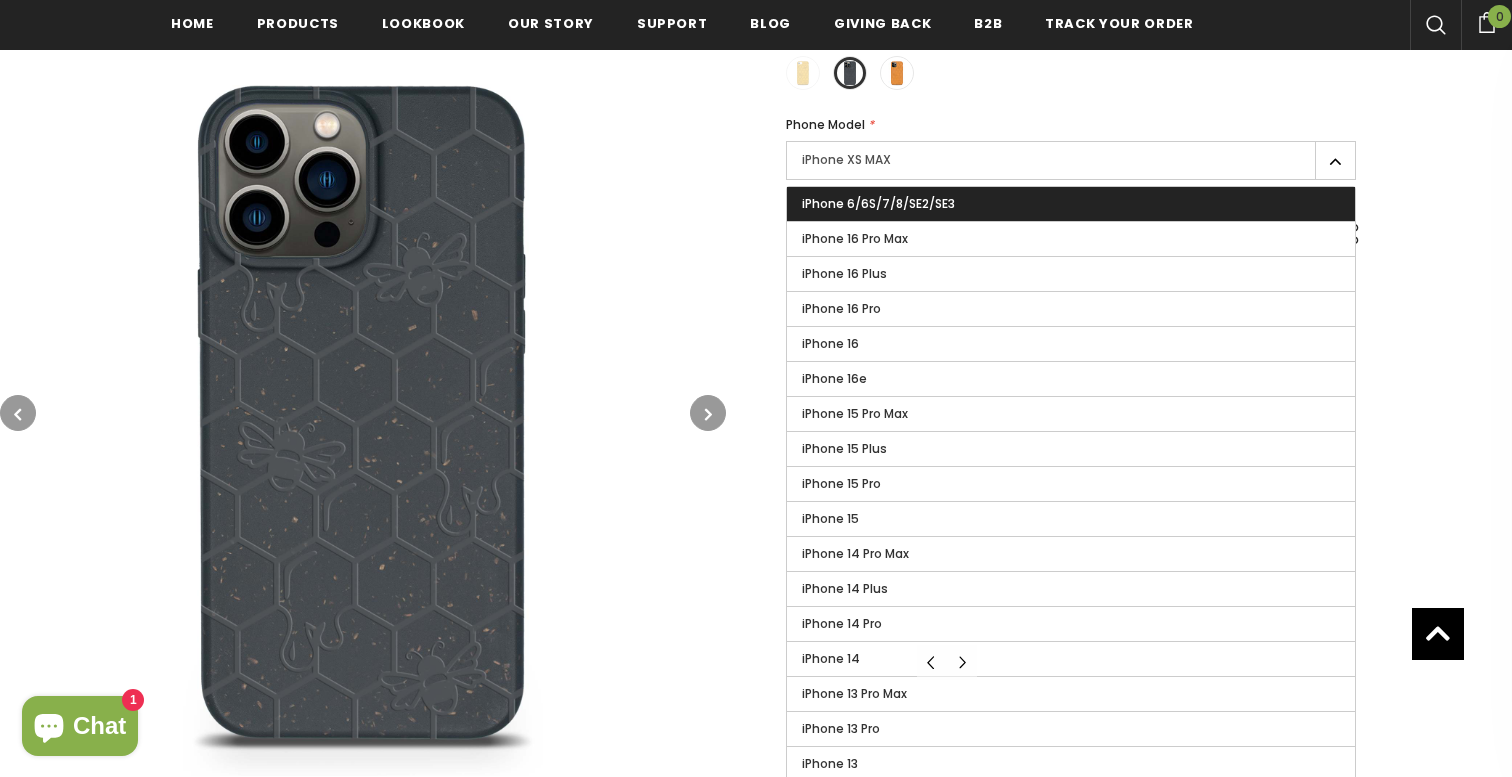 click on "iPhone 6/6S/7/8/SE2/SE3" at bounding box center [878, 203] 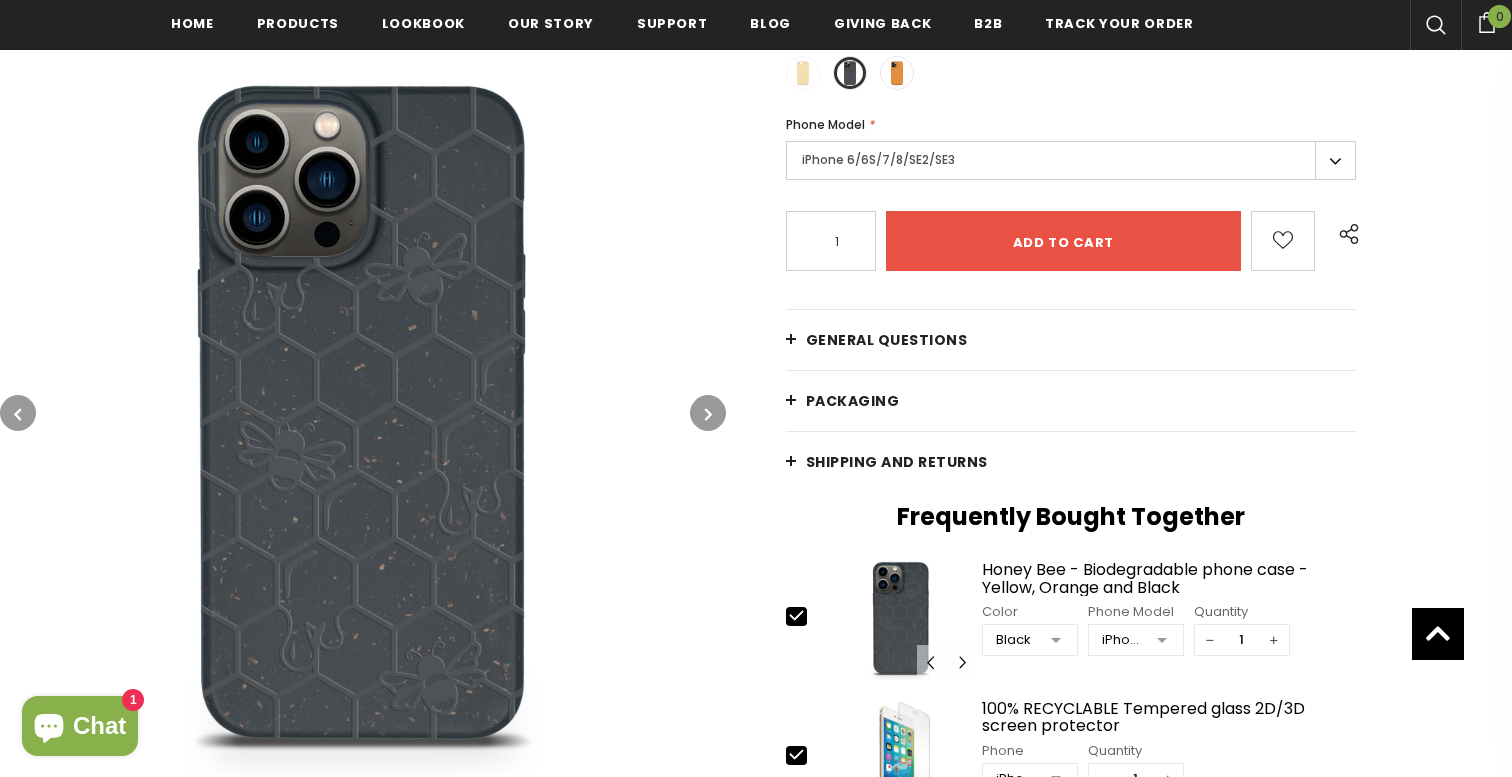 scroll, scrollTop: 665, scrollLeft: 0, axis: vertical 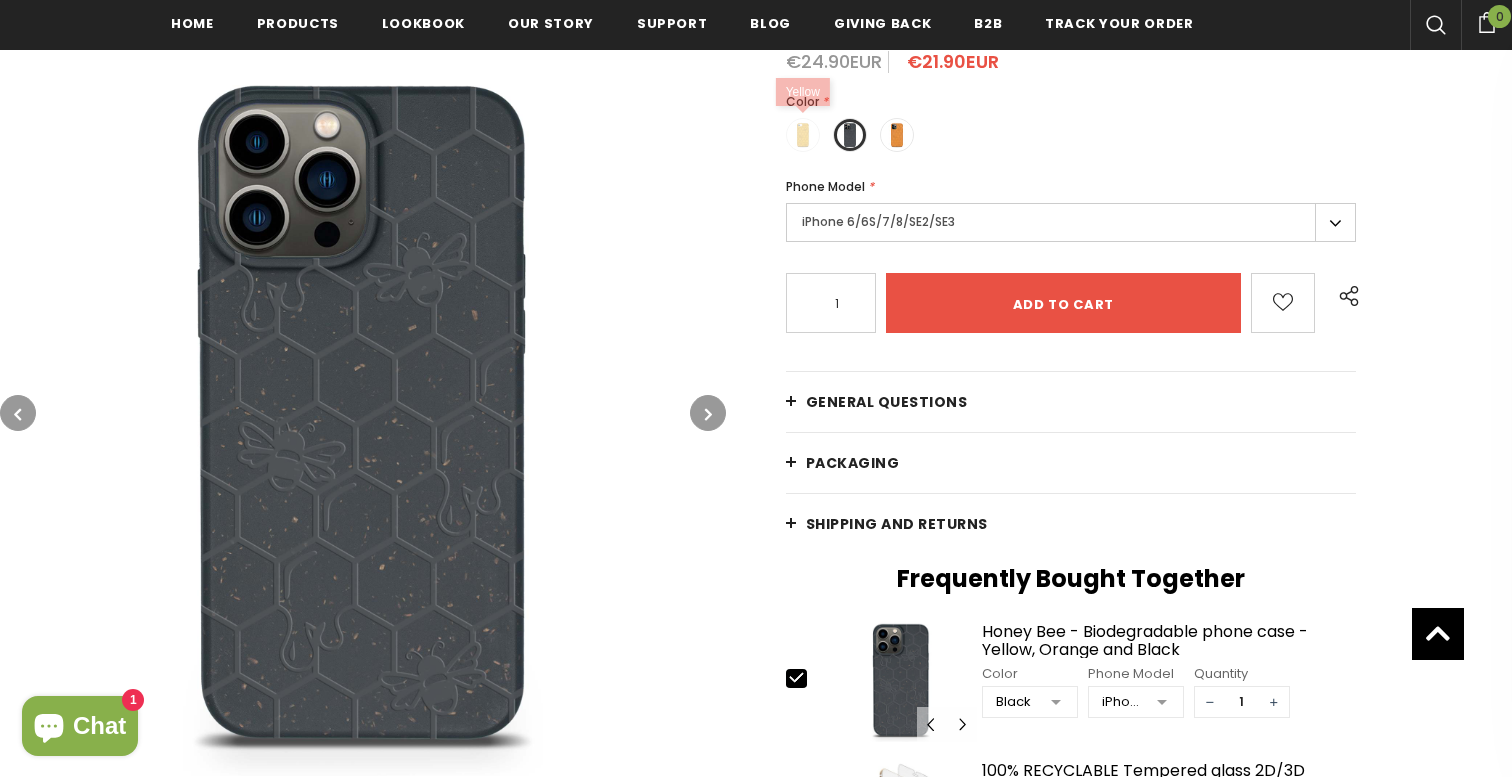 click at bounding box center [803, 135] 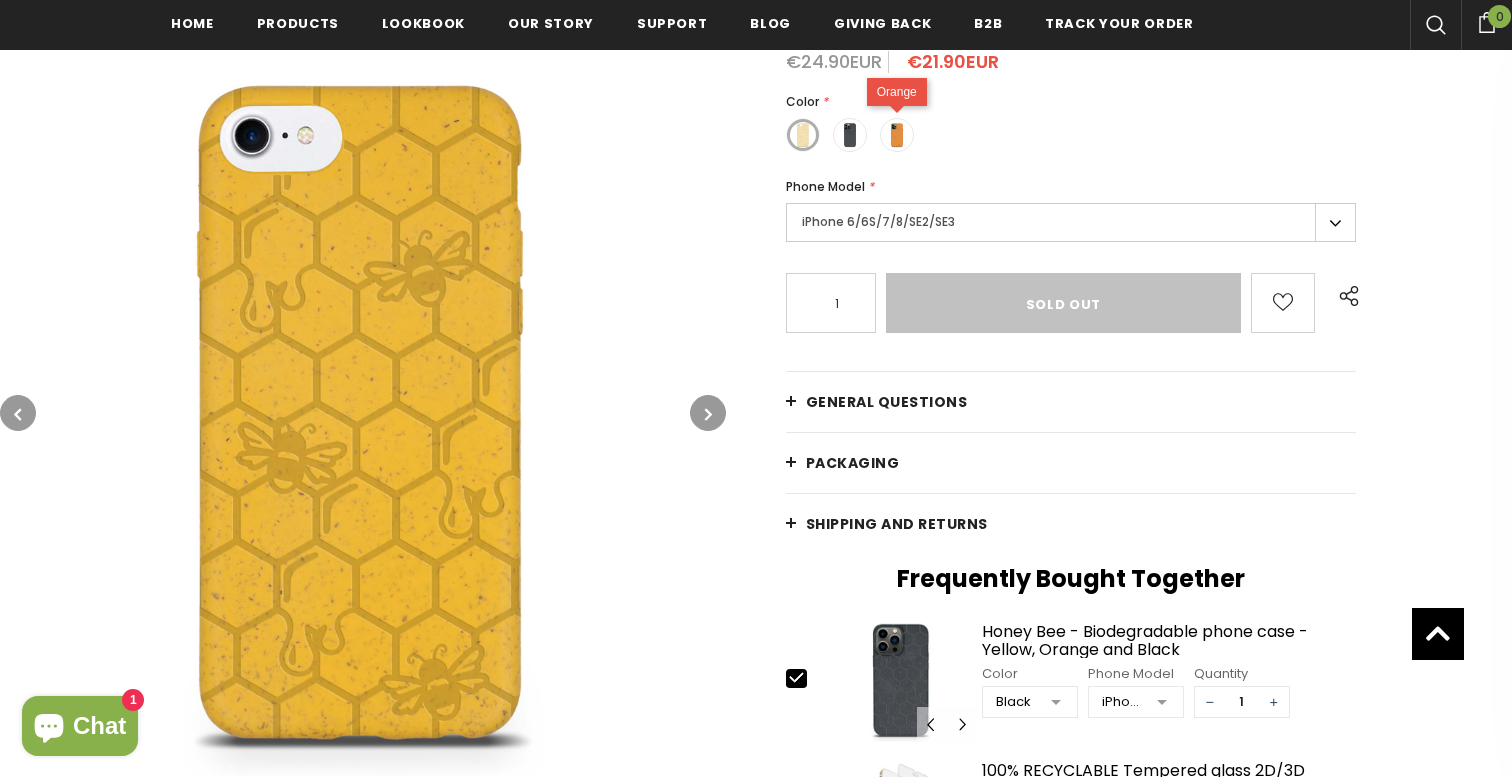 click at bounding box center (897, 135) 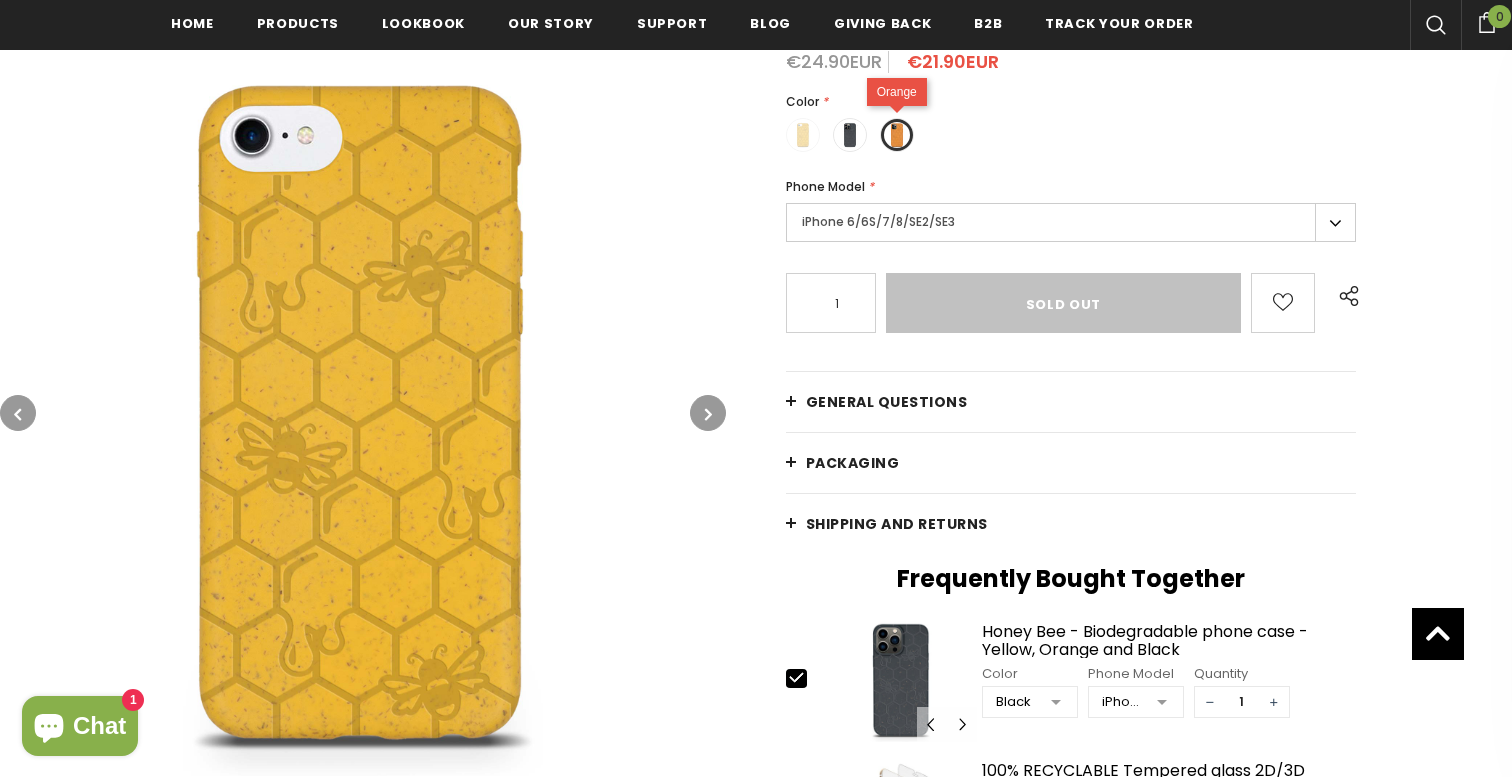 type on "Add to cart" 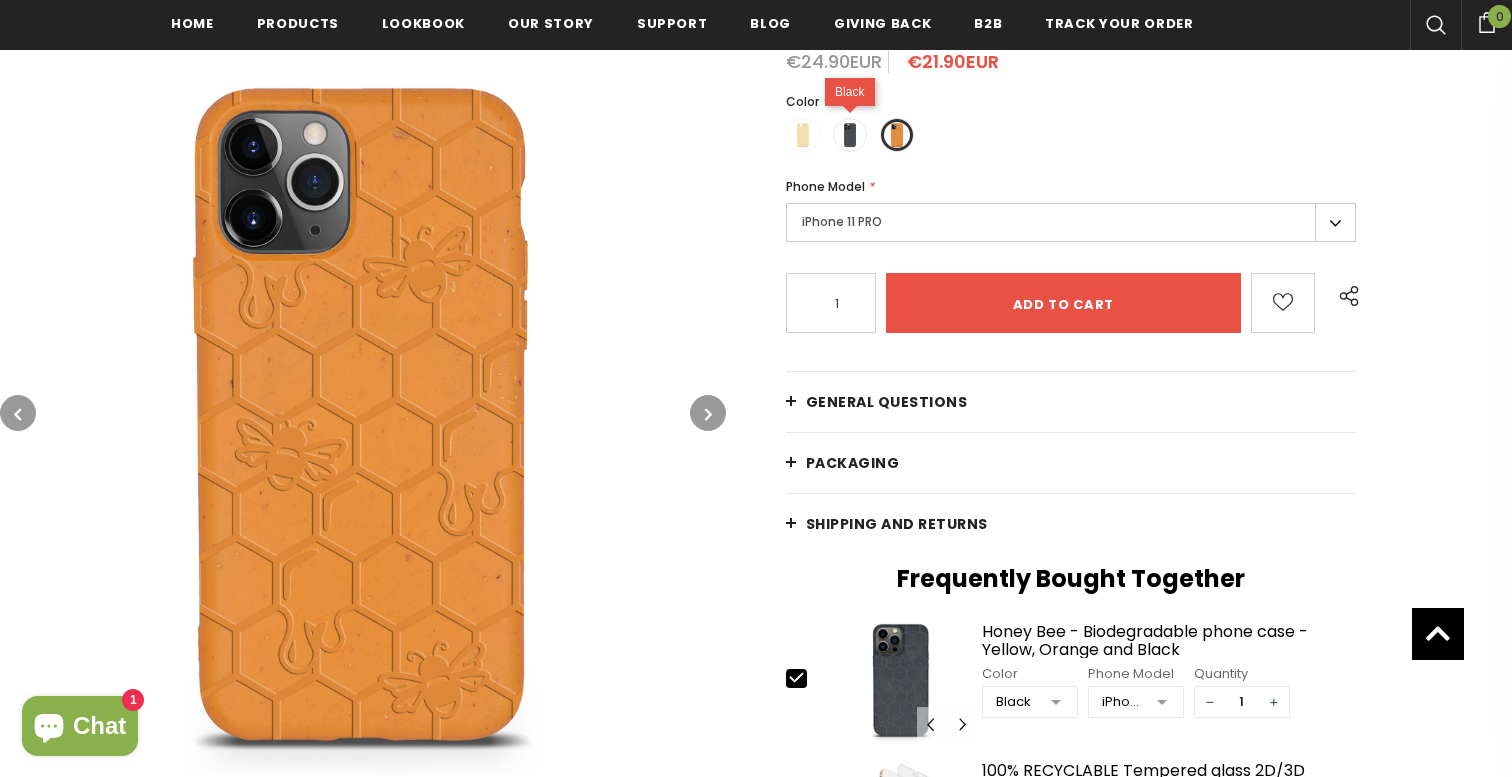click at bounding box center [850, 135] 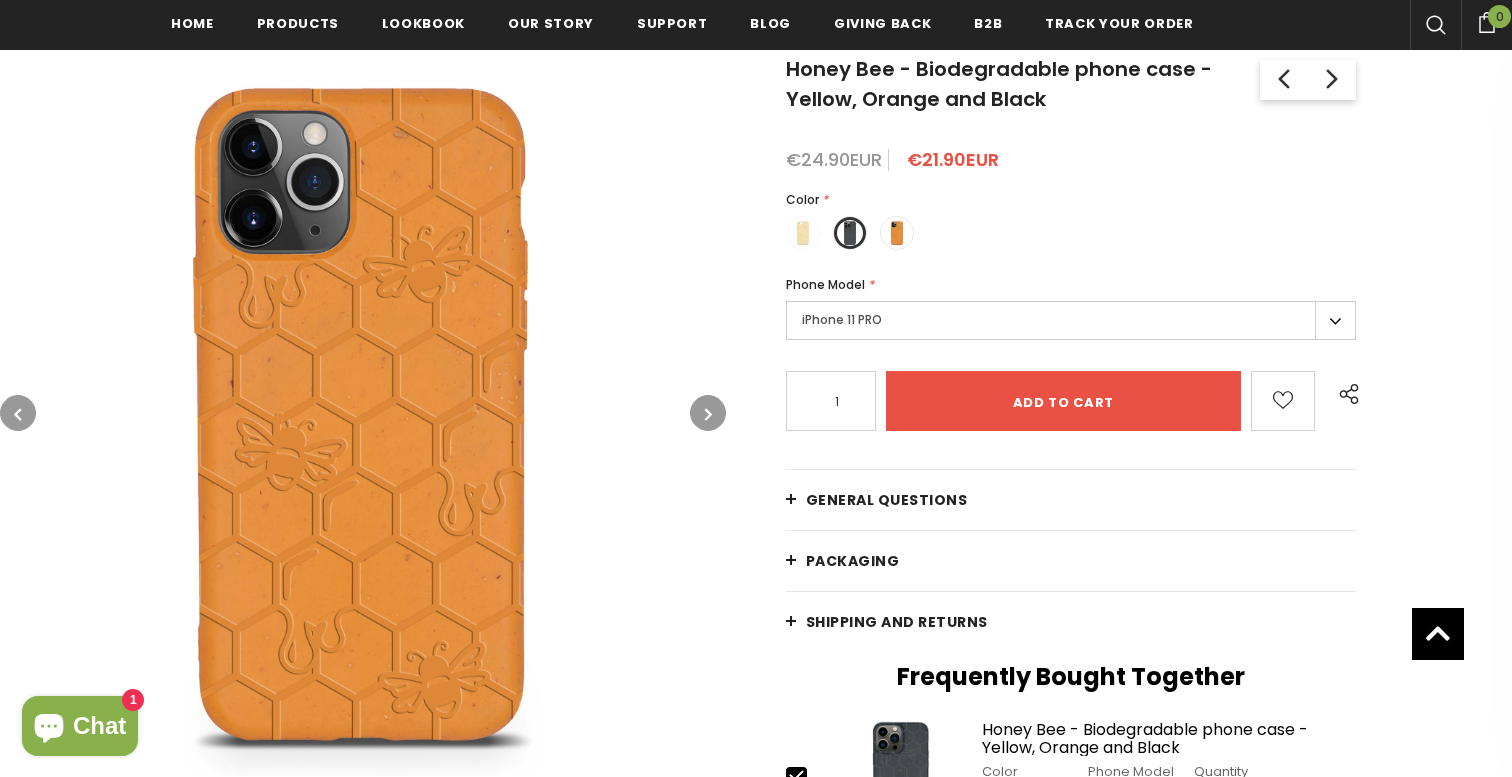 scroll, scrollTop: 552, scrollLeft: 0, axis: vertical 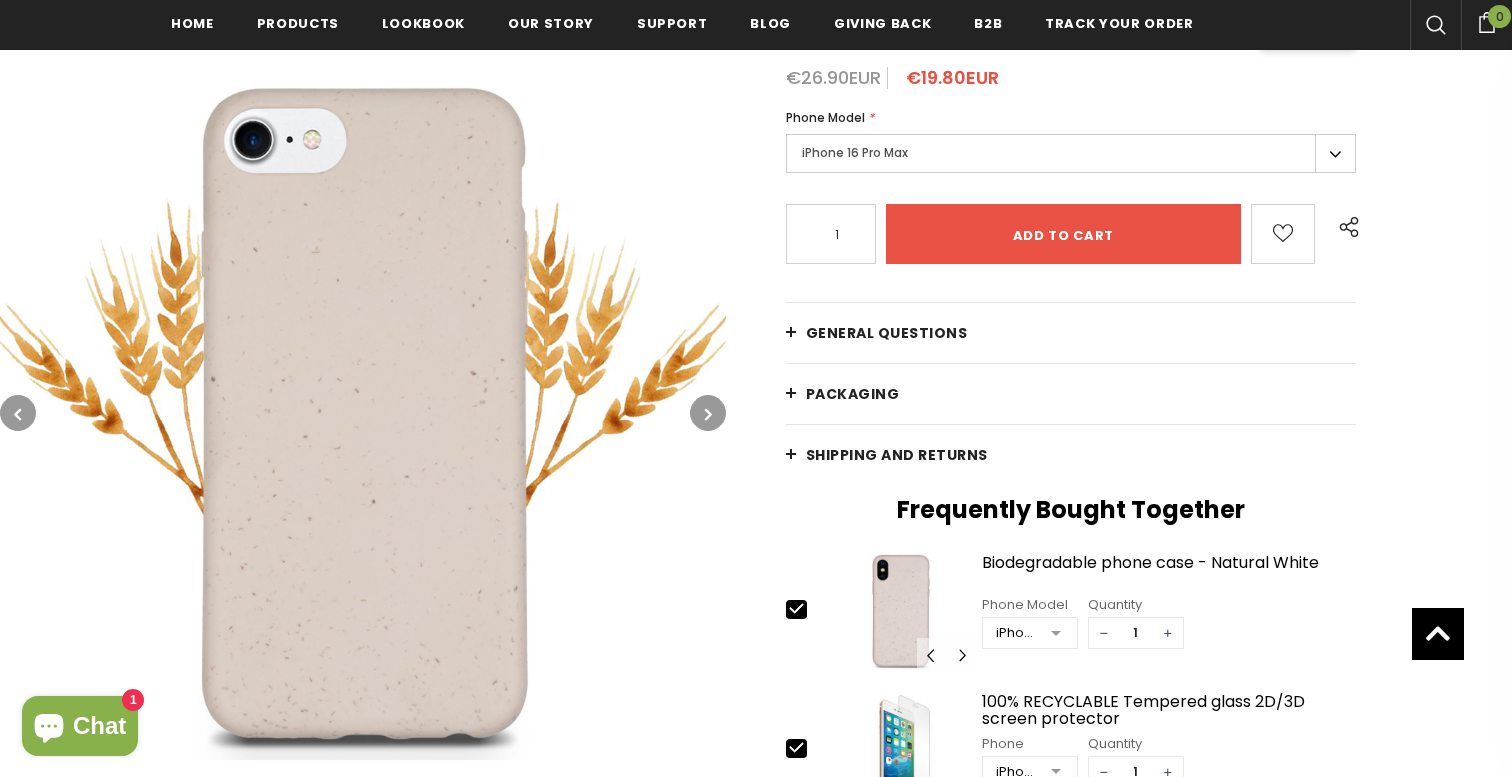 click on "iPhone 16 Pro Max" at bounding box center (1071, 153) 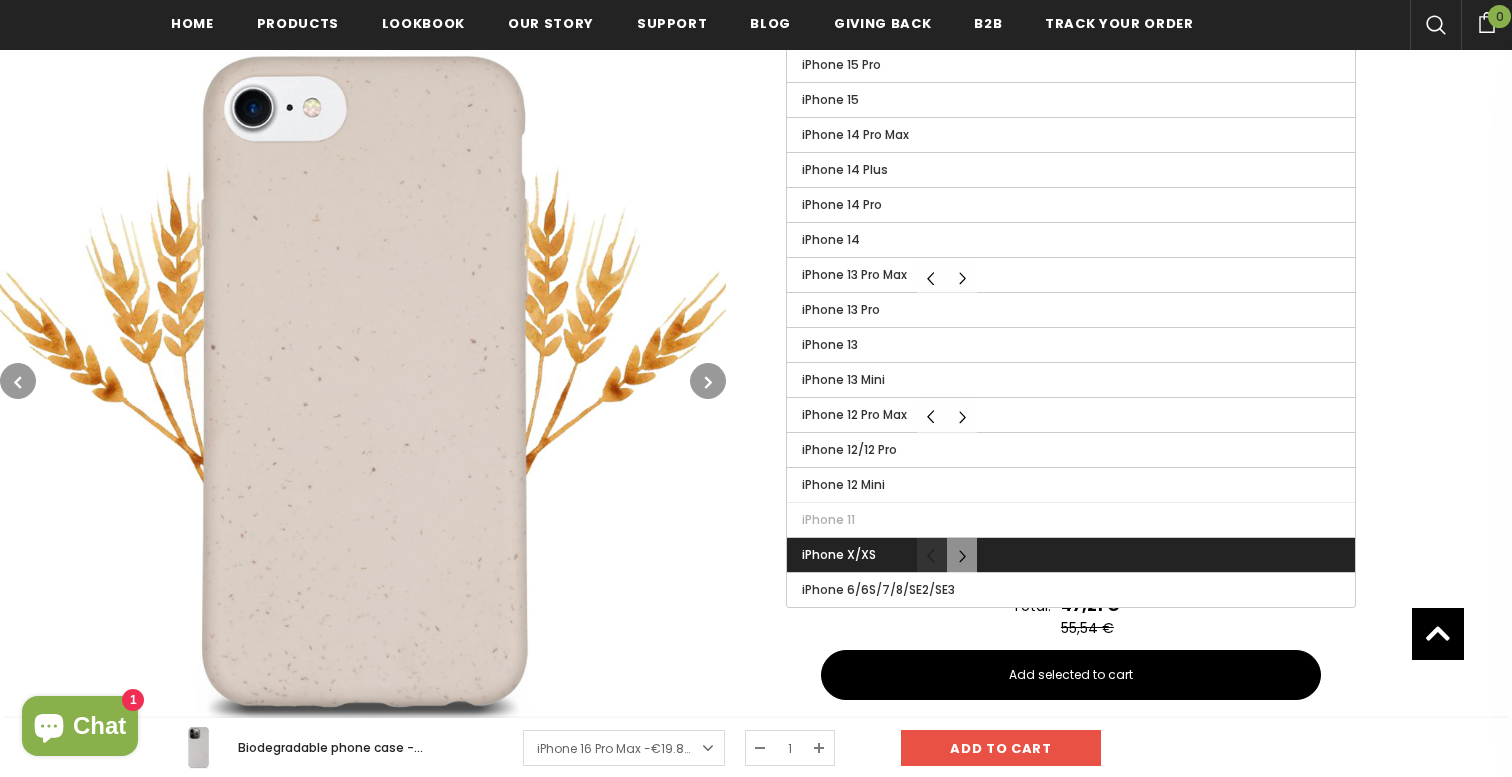 scroll, scrollTop: 1003, scrollLeft: 0, axis: vertical 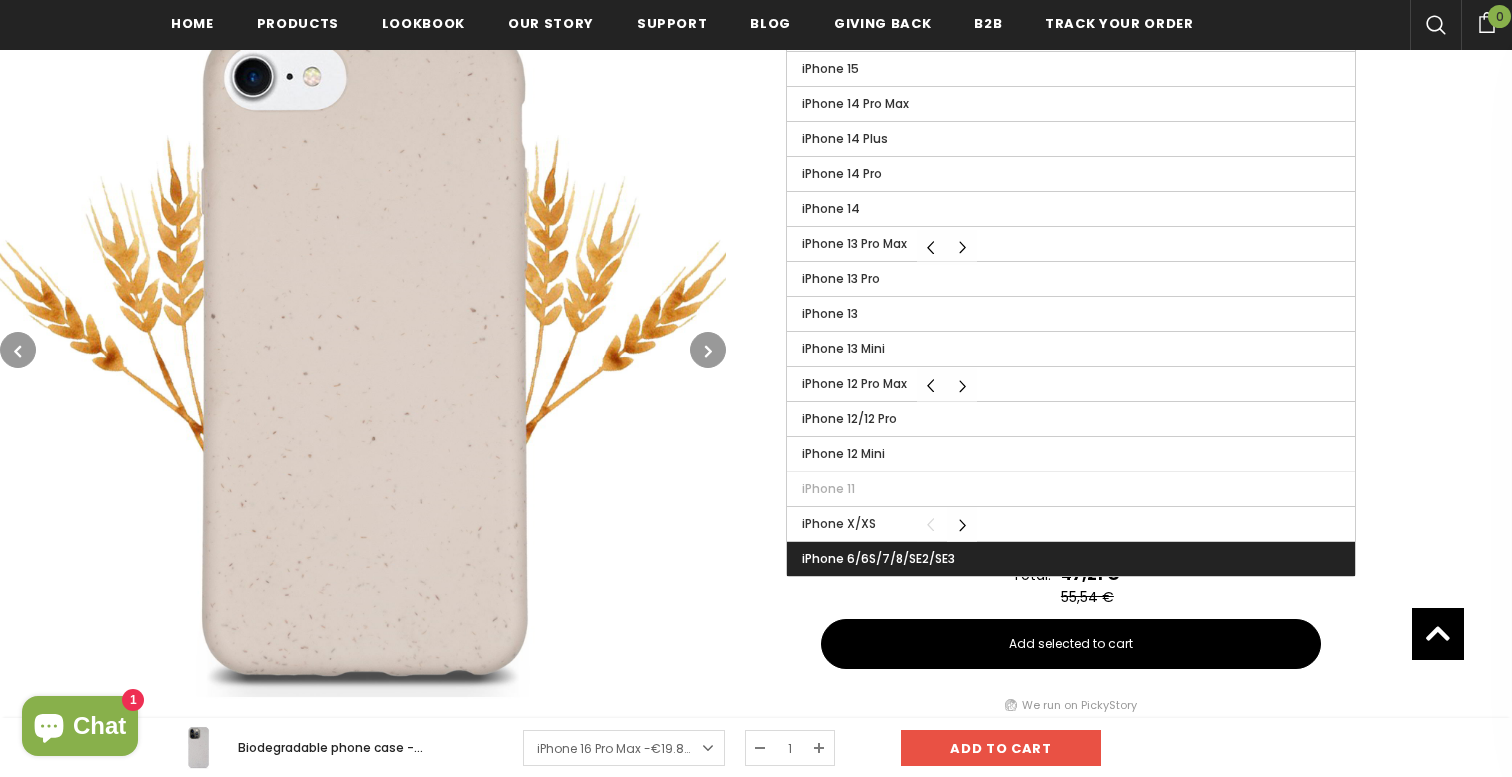 click on "iPhone 6/6S/7/8/SE2/SE3" at bounding box center [878, 558] 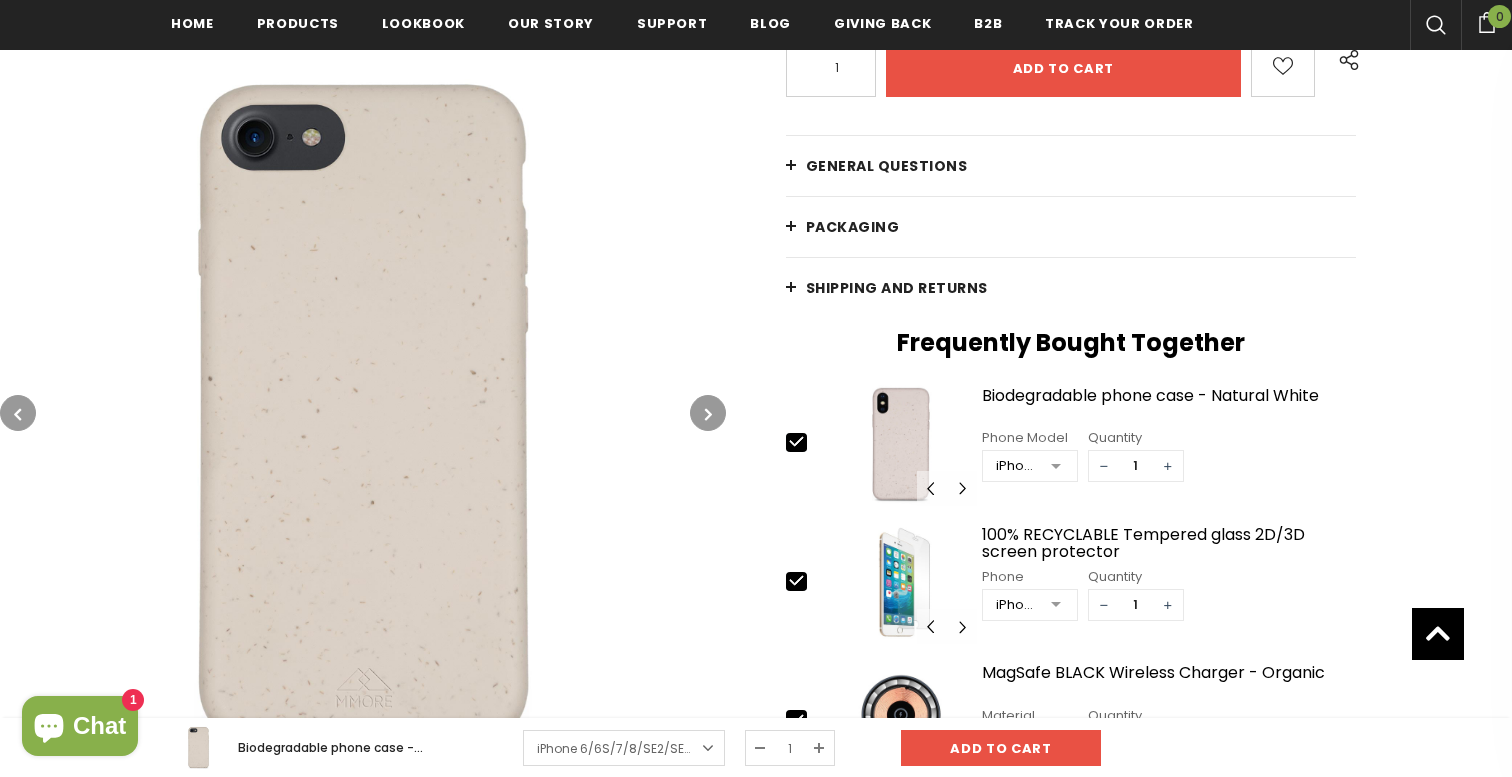 scroll, scrollTop: 740, scrollLeft: 0, axis: vertical 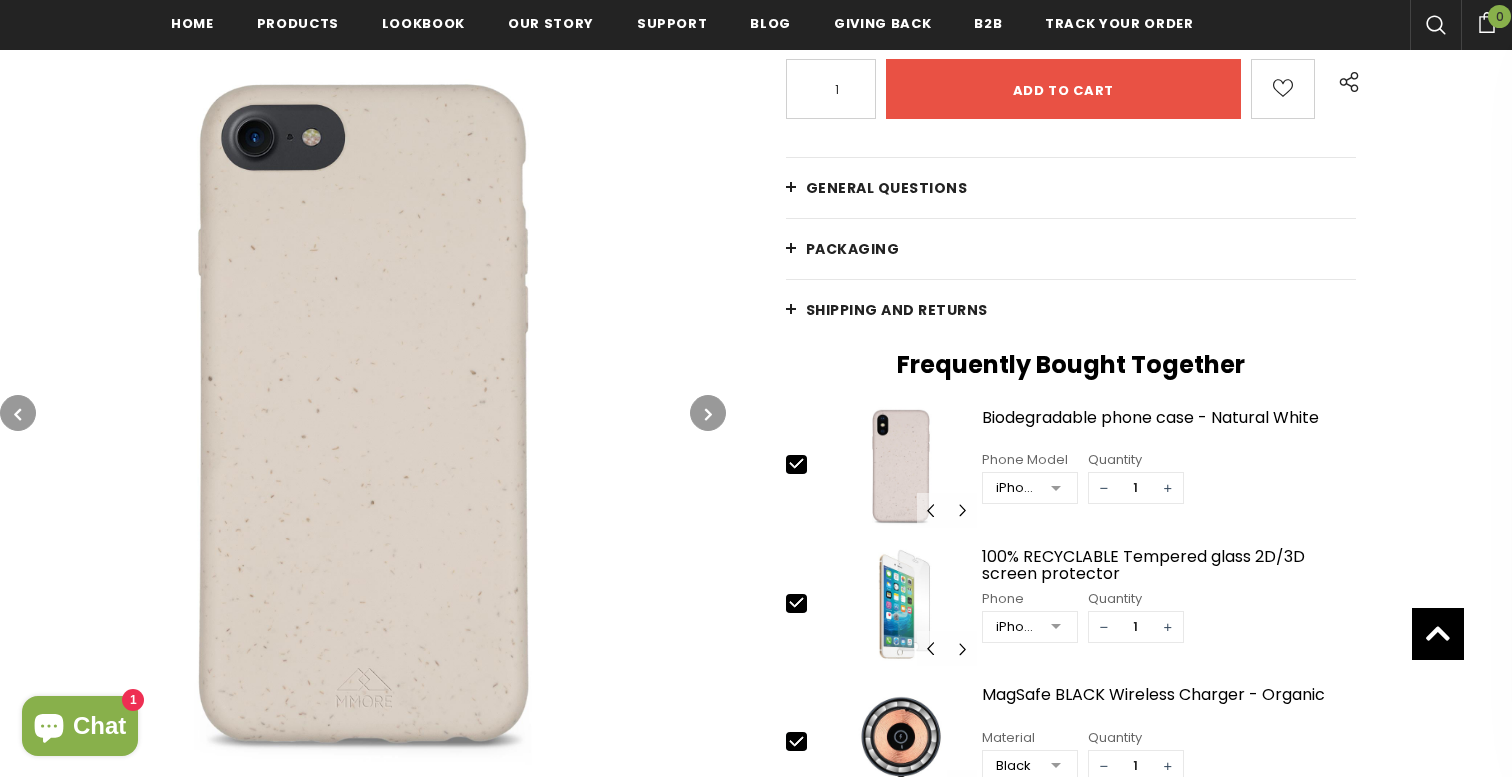 click at bounding box center (363, 413) 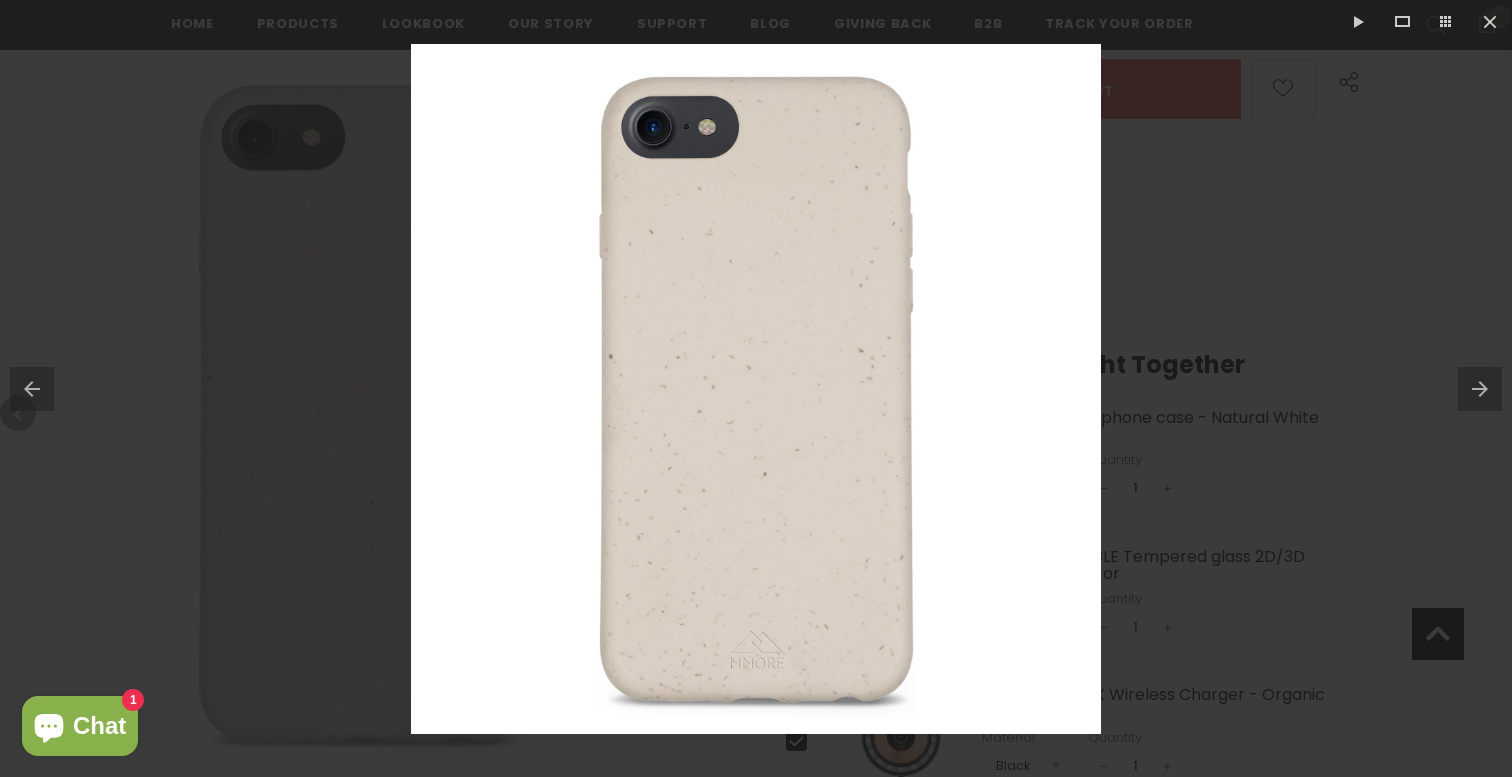 click at bounding box center (1485, 389) 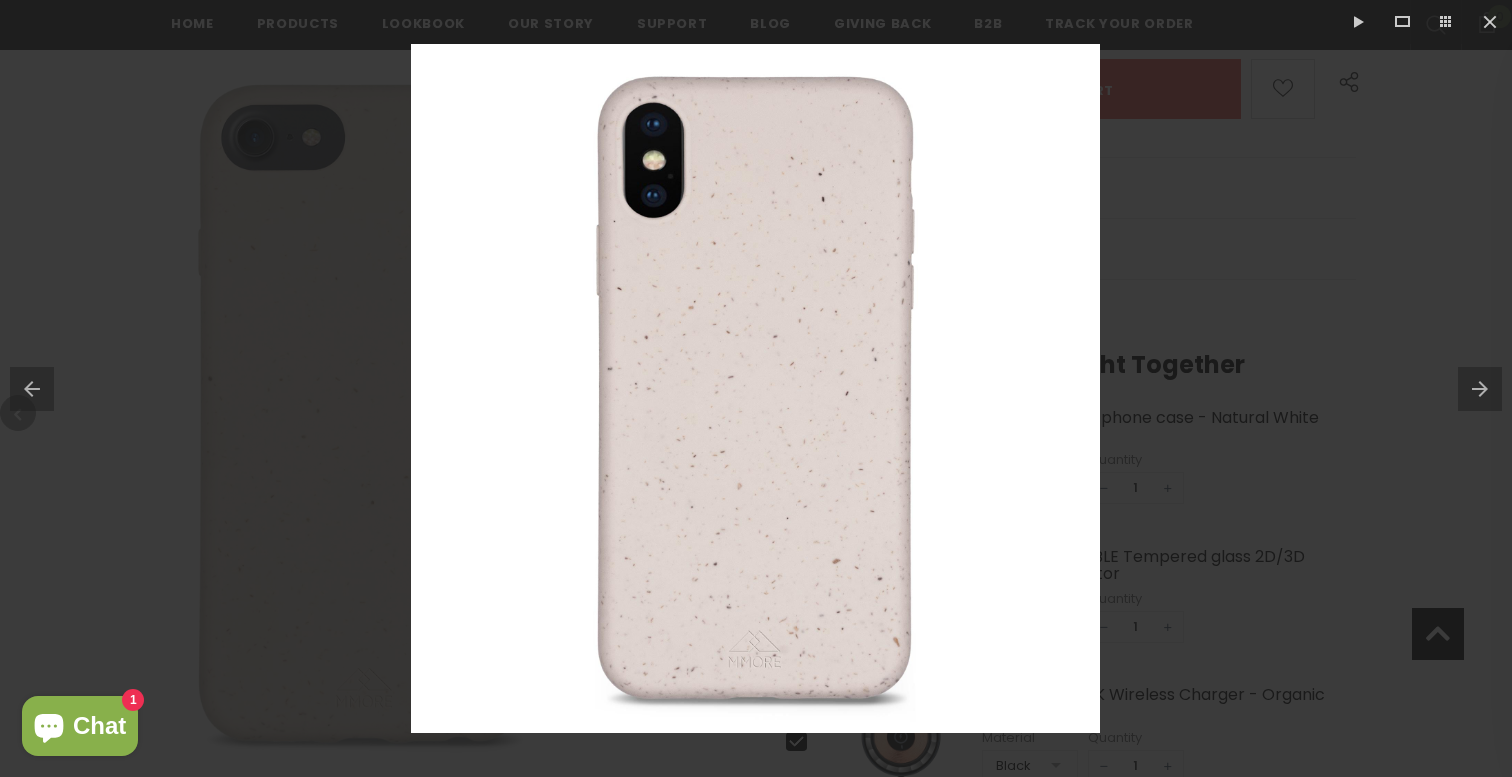 click at bounding box center (1485, 389) 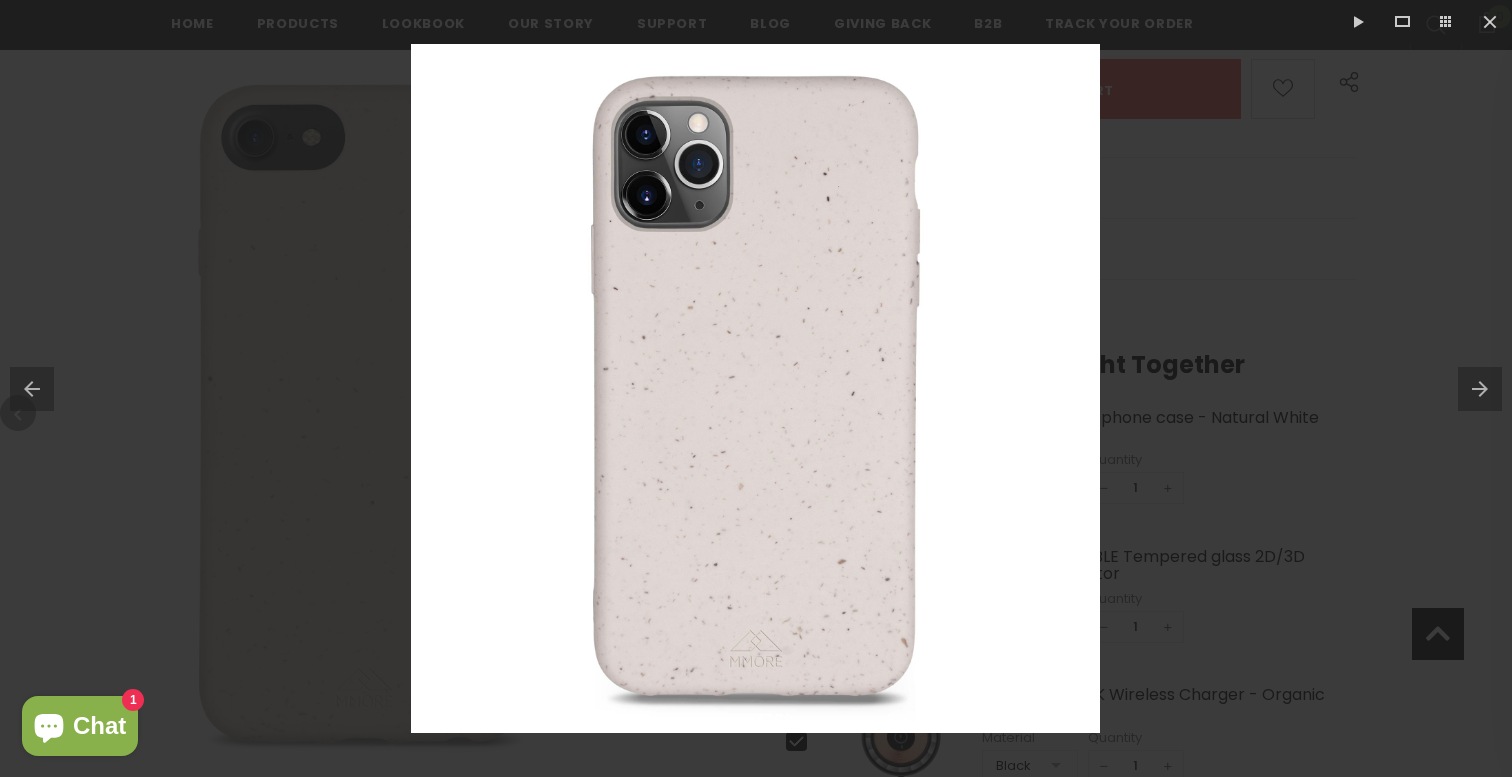 click at bounding box center (1485, 389) 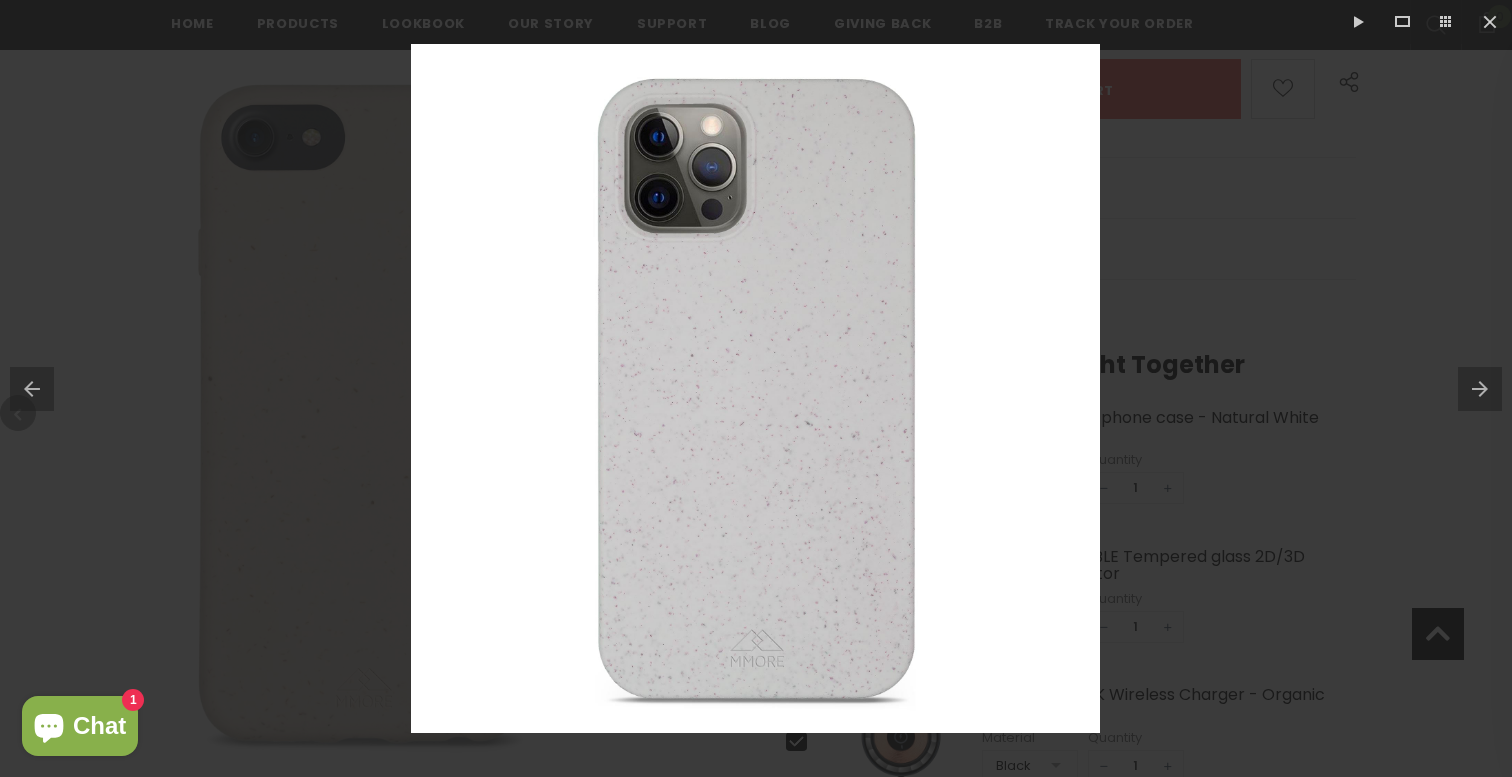 click at bounding box center (1485, 389) 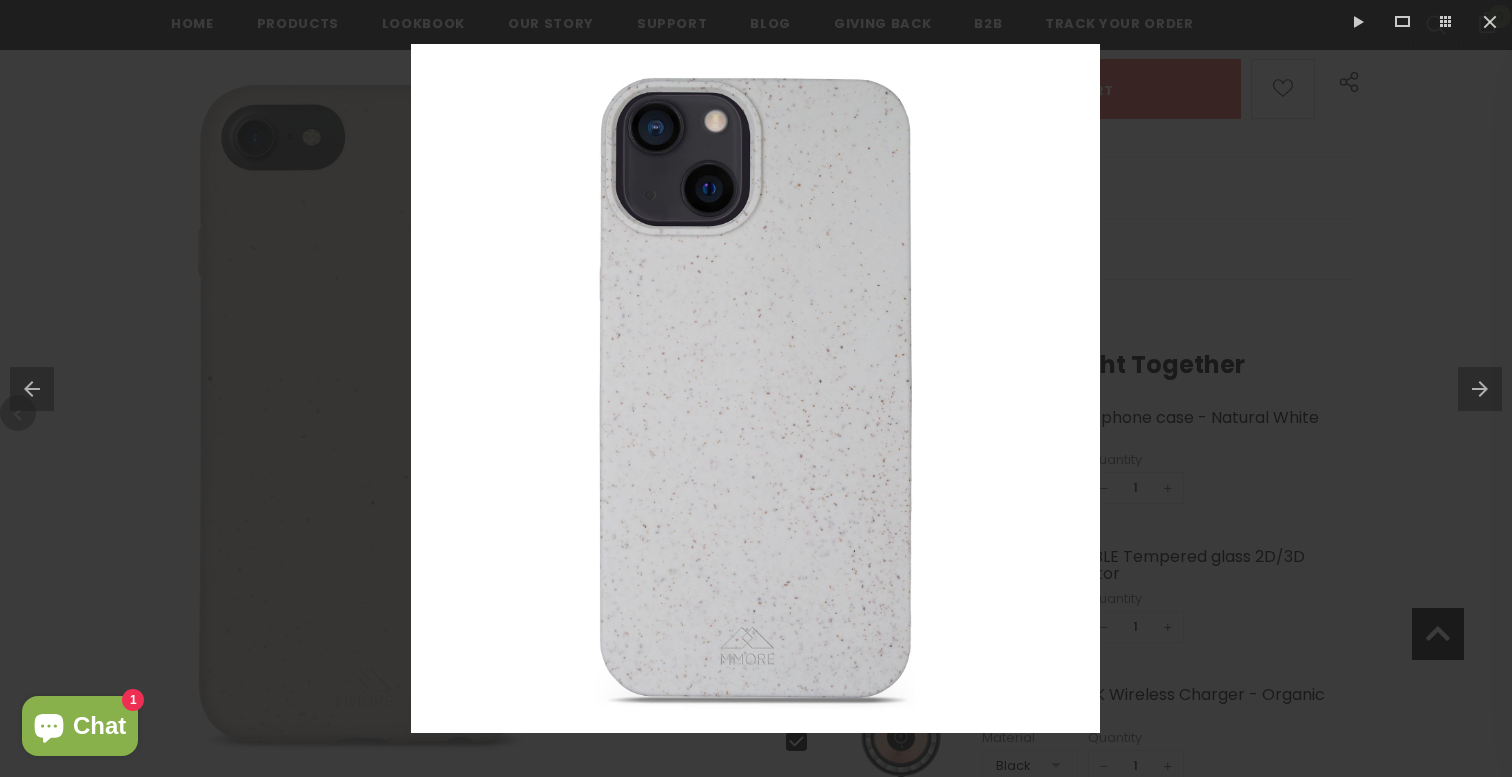 click at bounding box center (1485, 389) 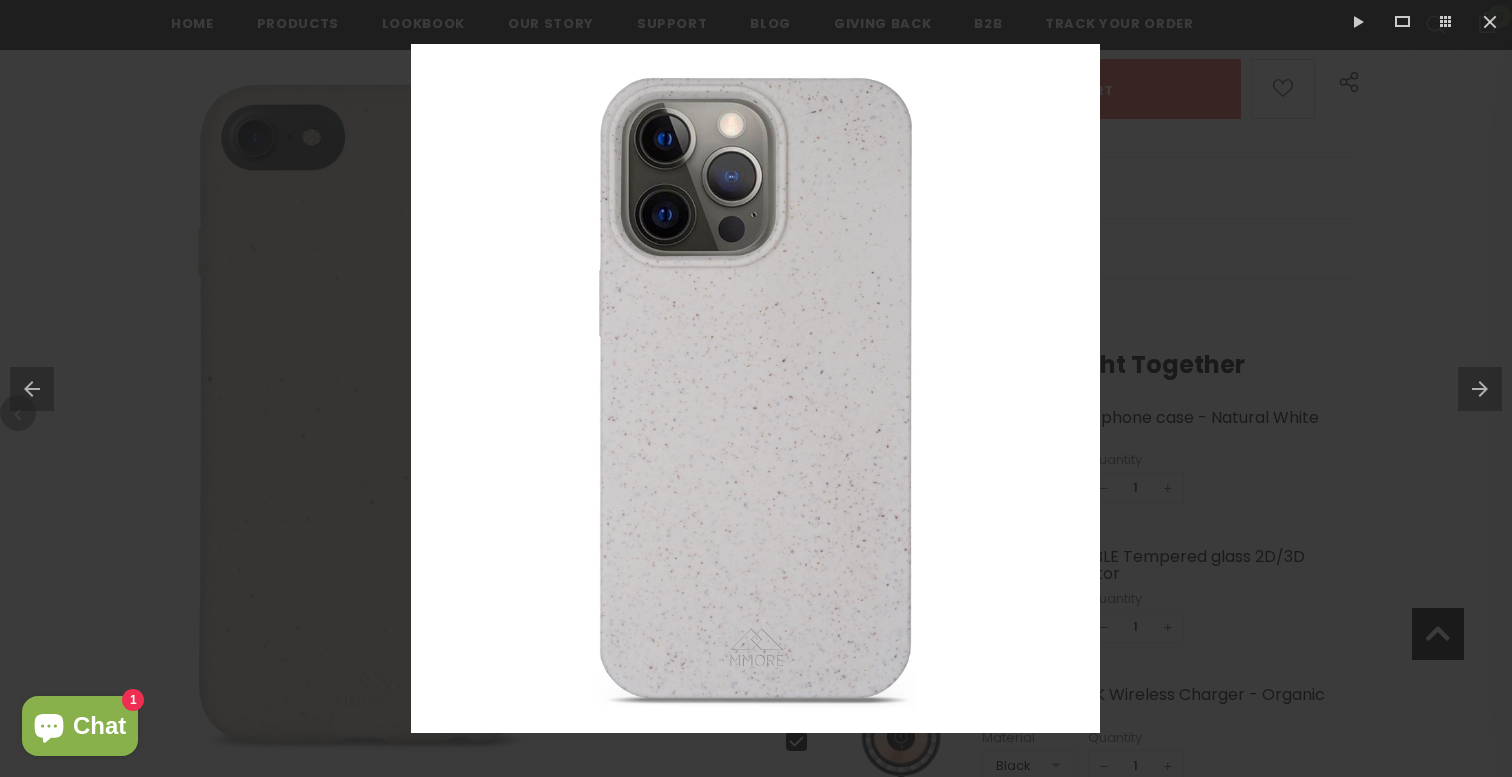 click at bounding box center (1485, 389) 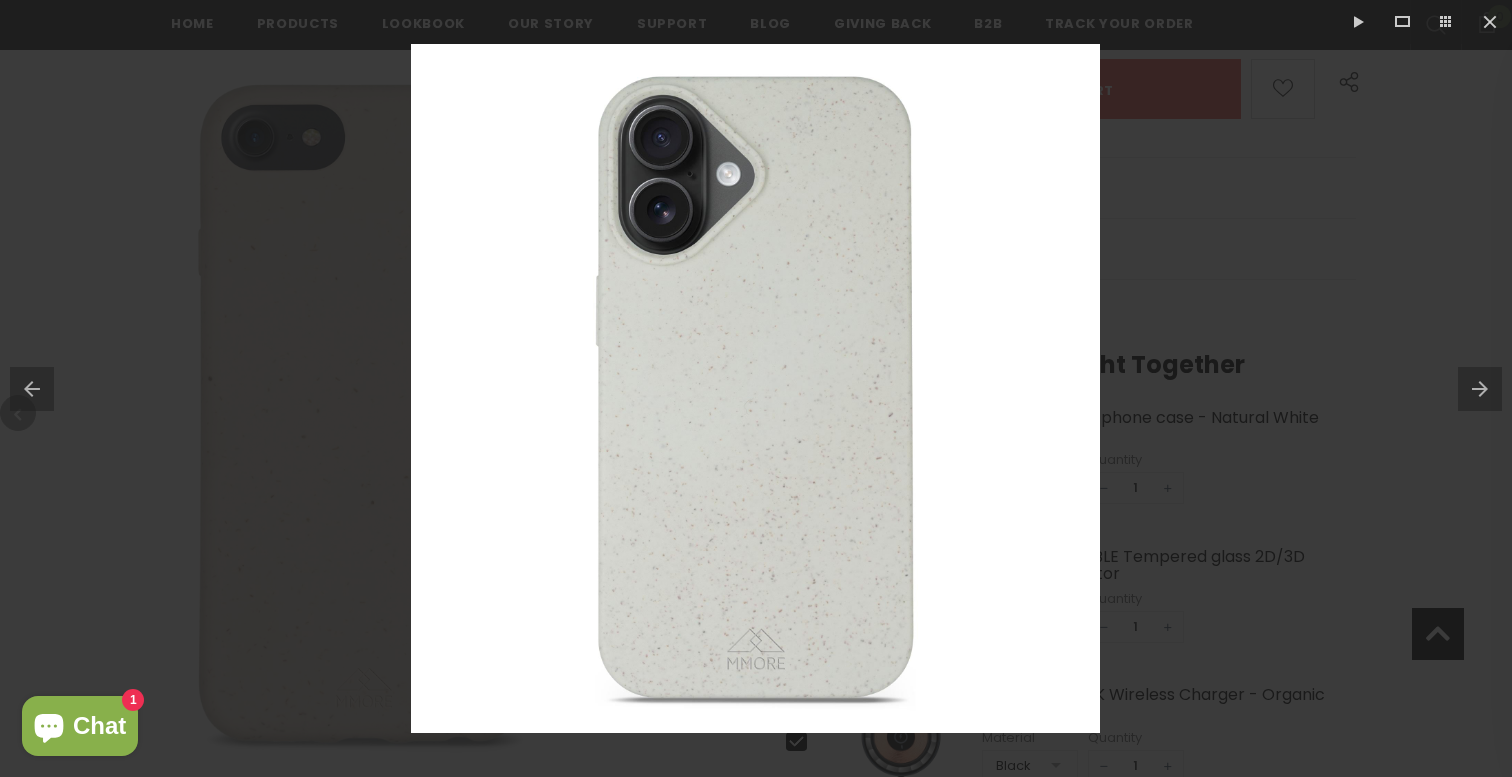 click at bounding box center (1485, 389) 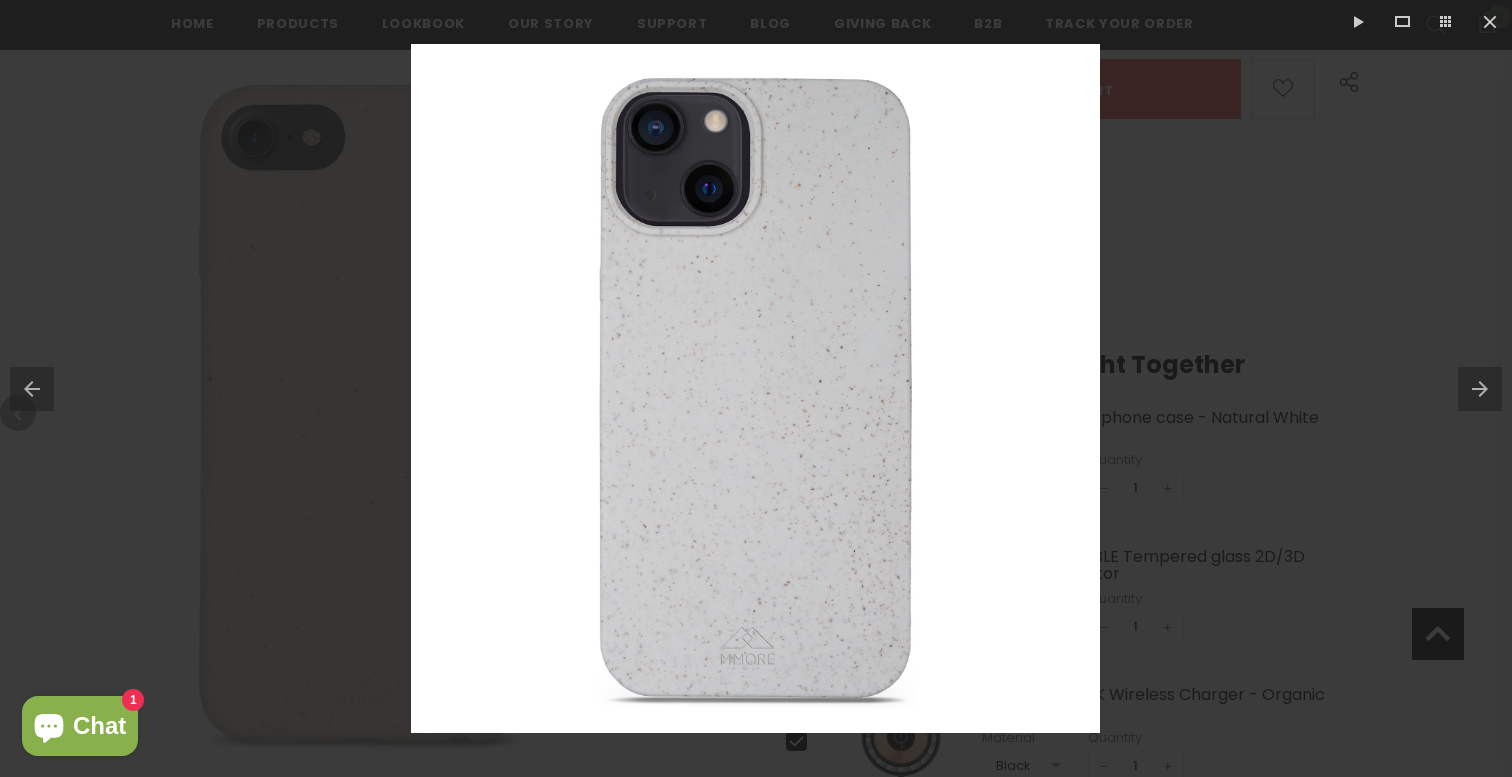 click at bounding box center [1485, 389] 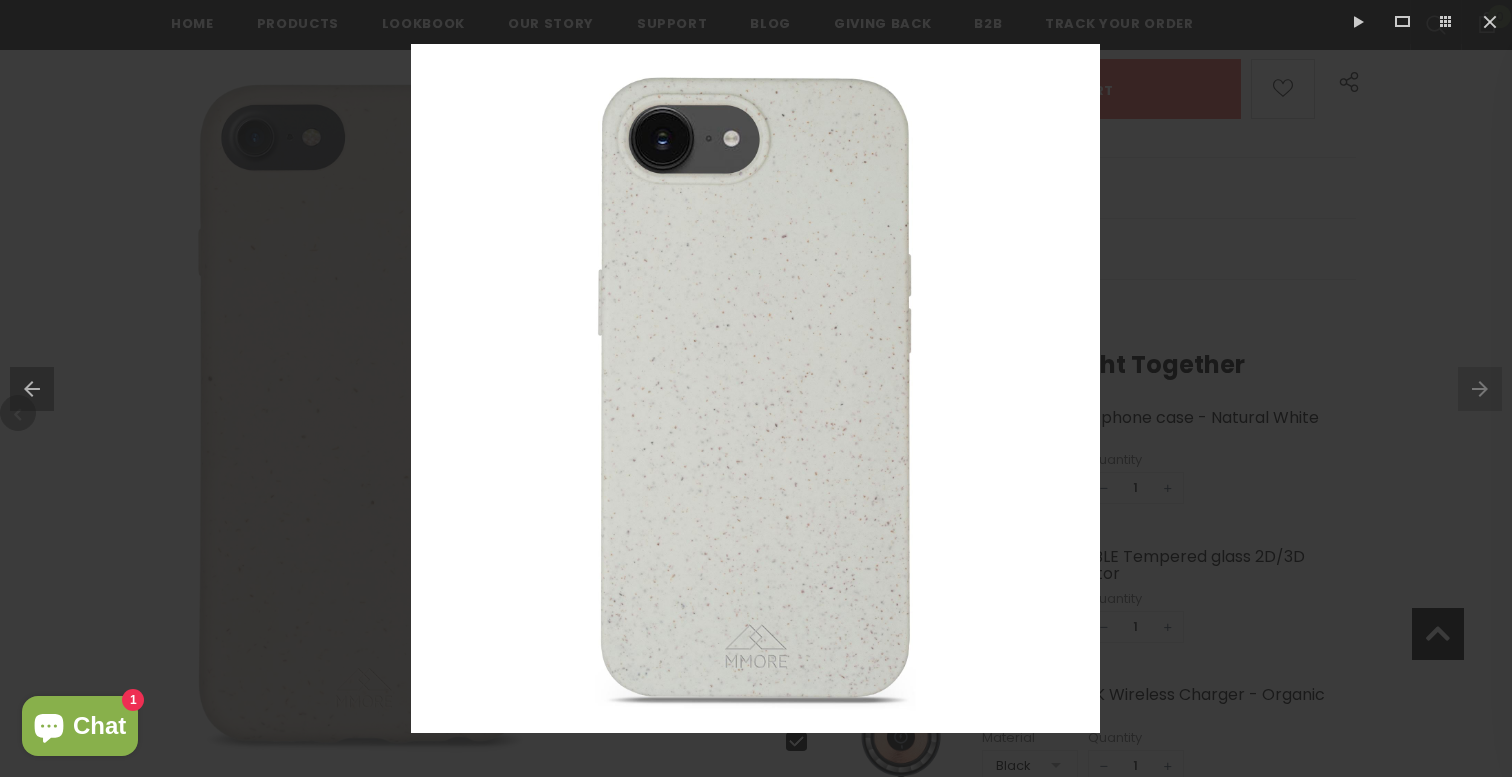 click at bounding box center [756, 388] 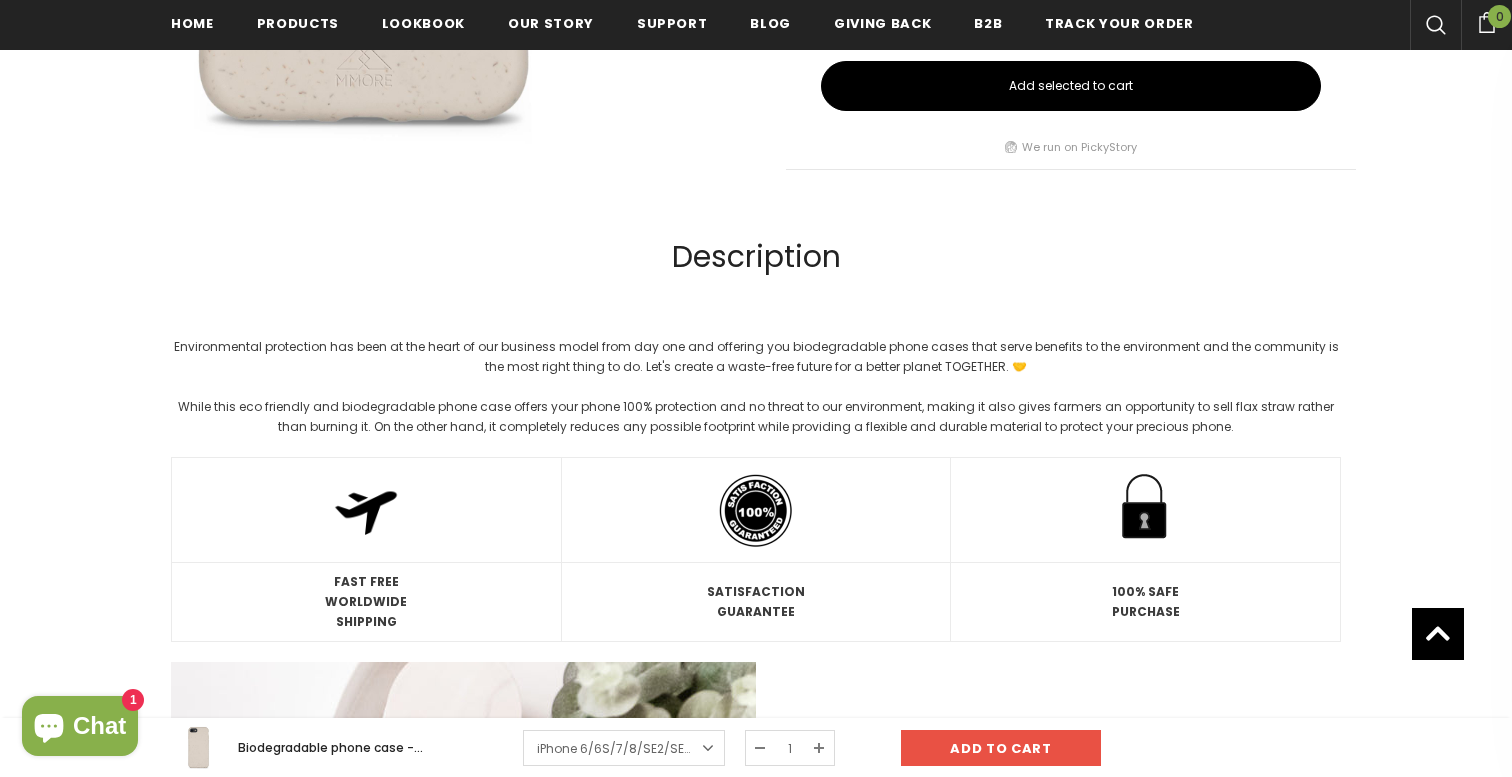 scroll, scrollTop: 1570, scrollLeft: 0, axis: vertical 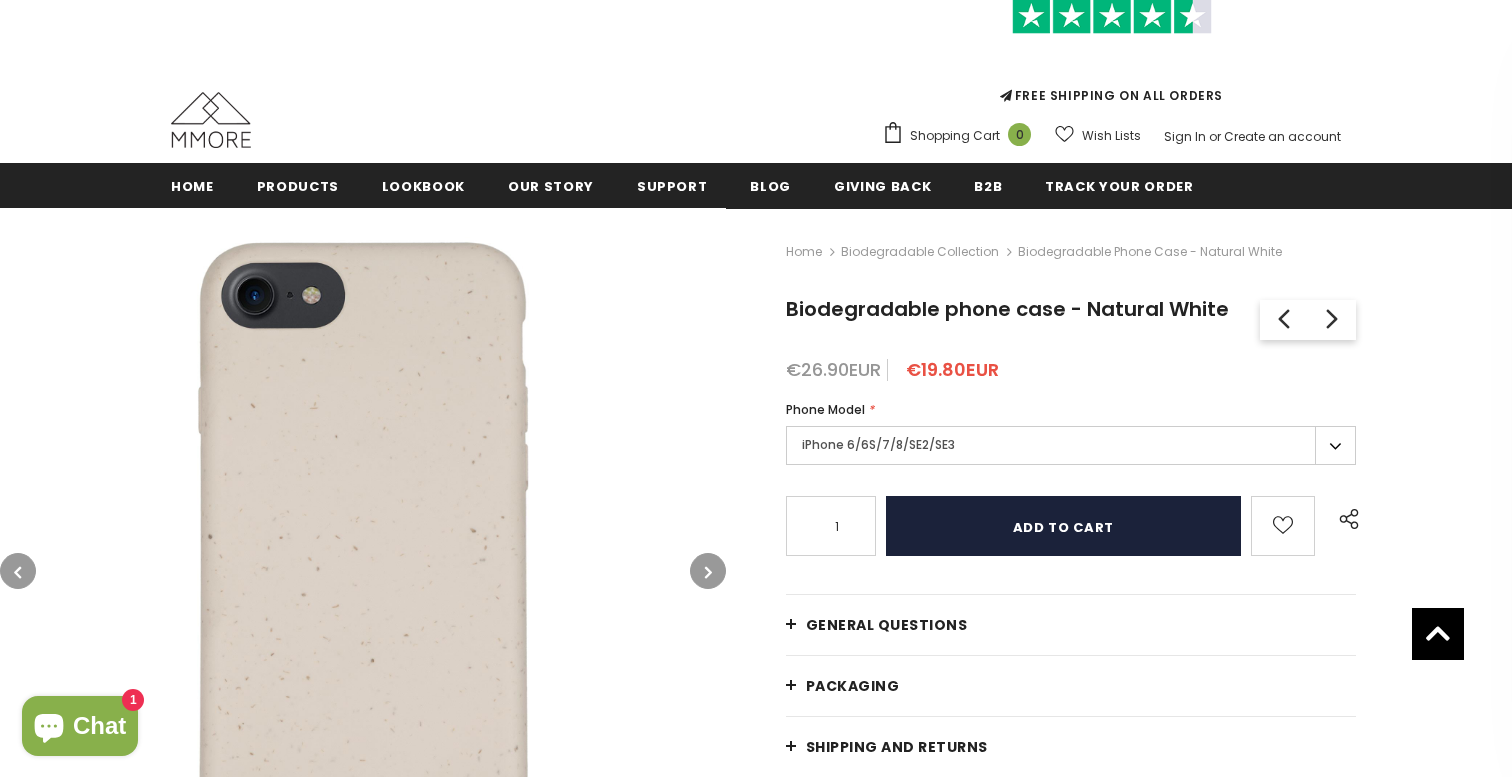 click on "Add to cart" at bounding box center (1063, 526) 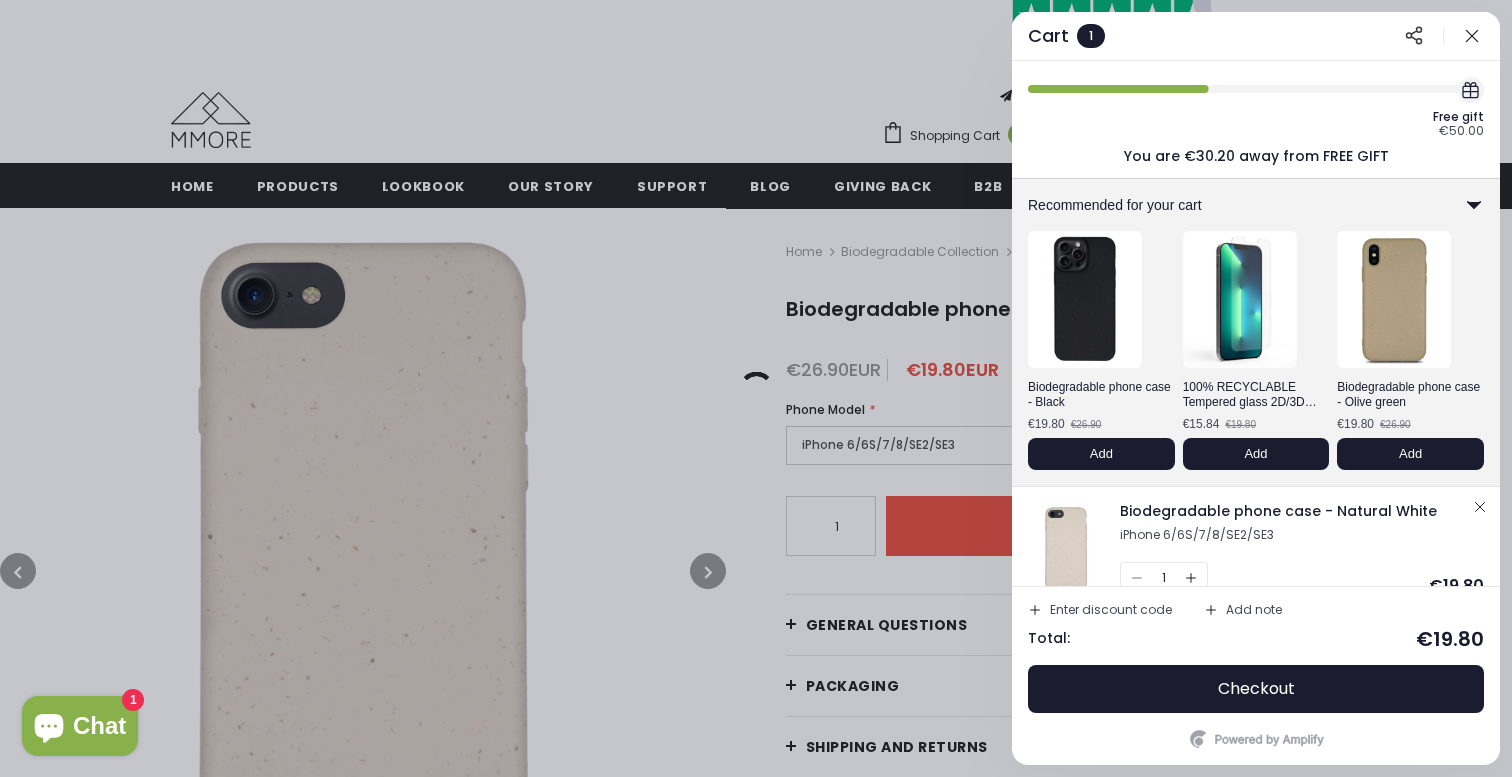 scroll, scrollTop: 25, scrollLeft: 0, axis: vertical 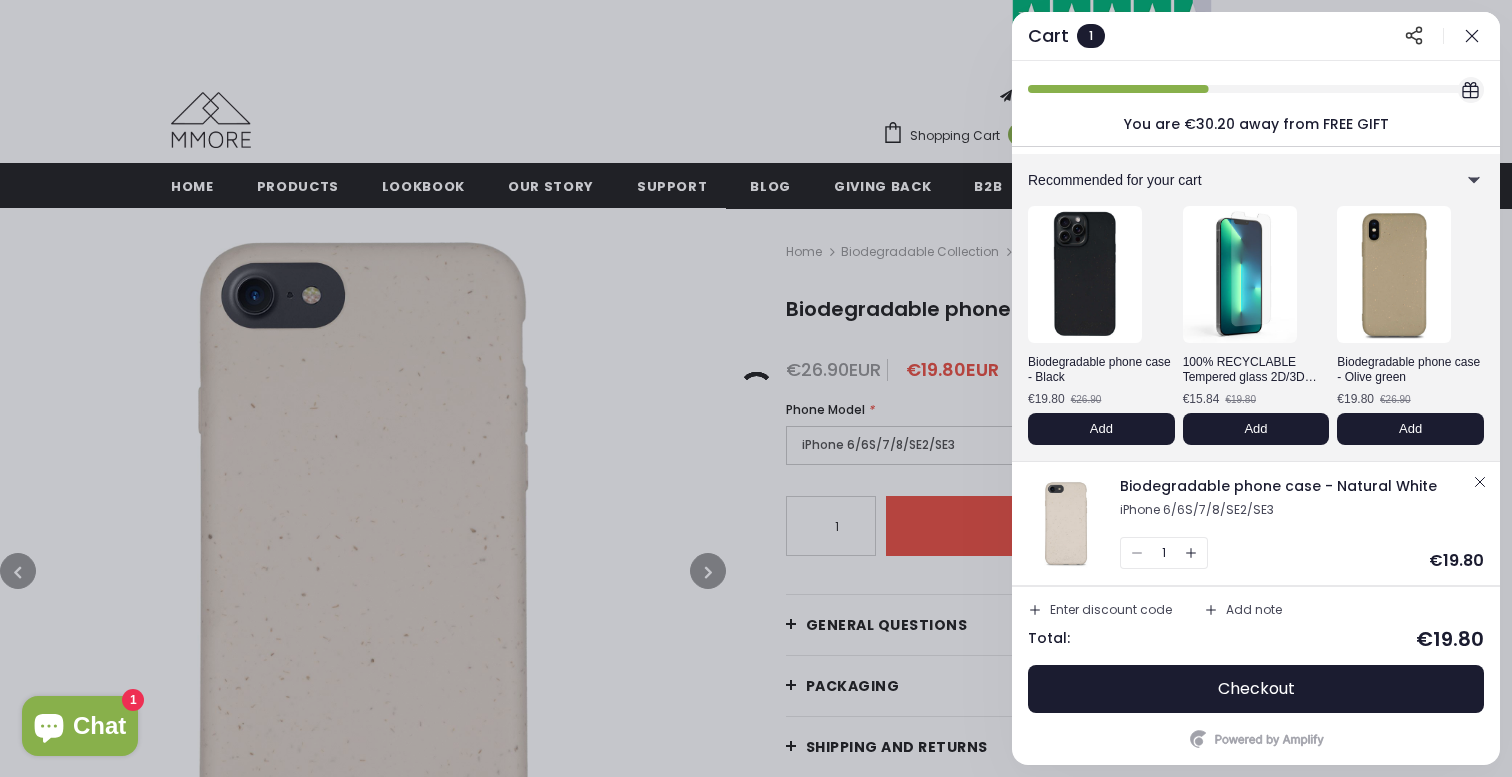 click at bounding box center [756, 388] 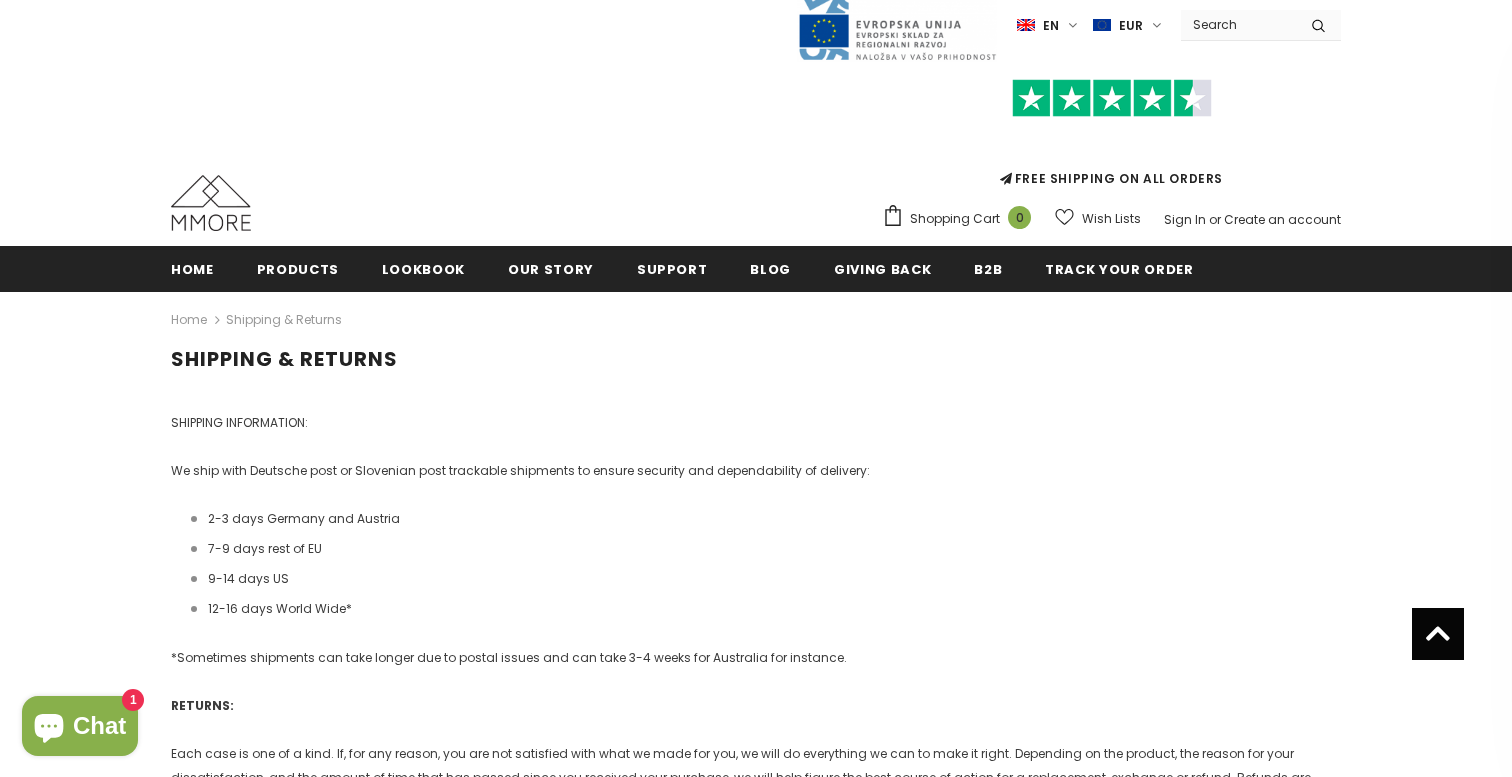 scroll, scrollTop: 206, scrollLeft: 0, axis: vertical 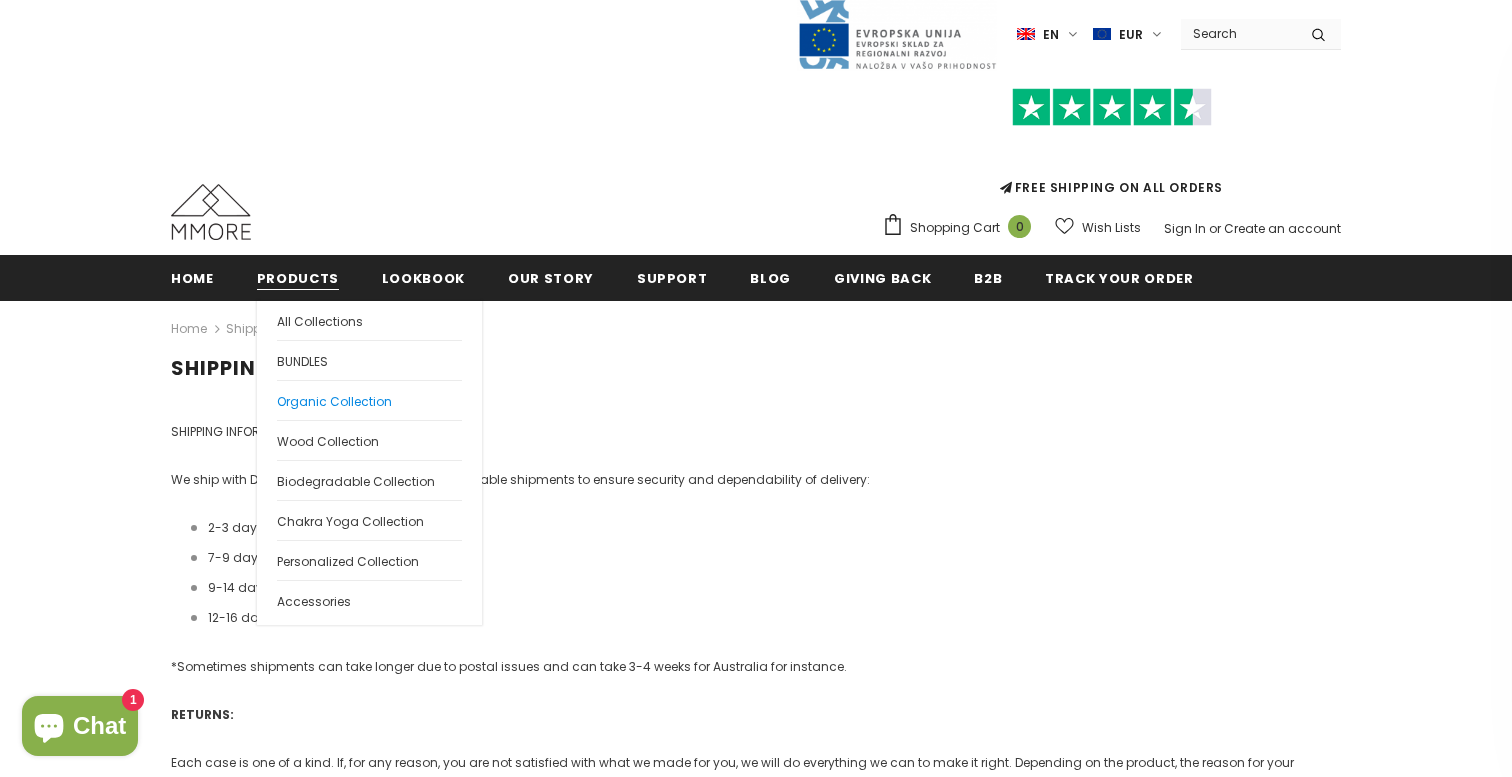 click on "Organic Collection" at bounding box center (334, 401) 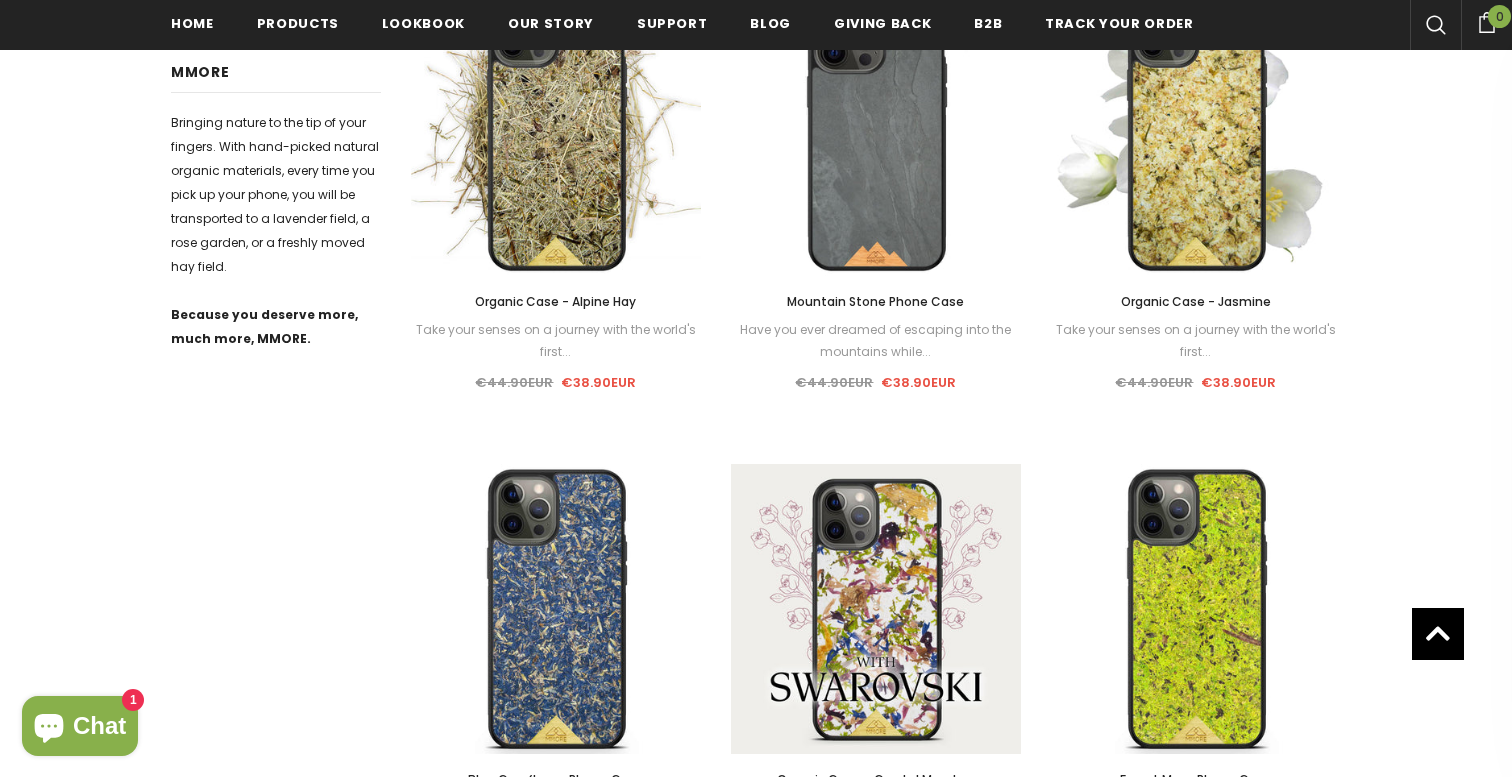 scroll, scrollTop: 1227, scrollLeft: 0, axis: vertical 